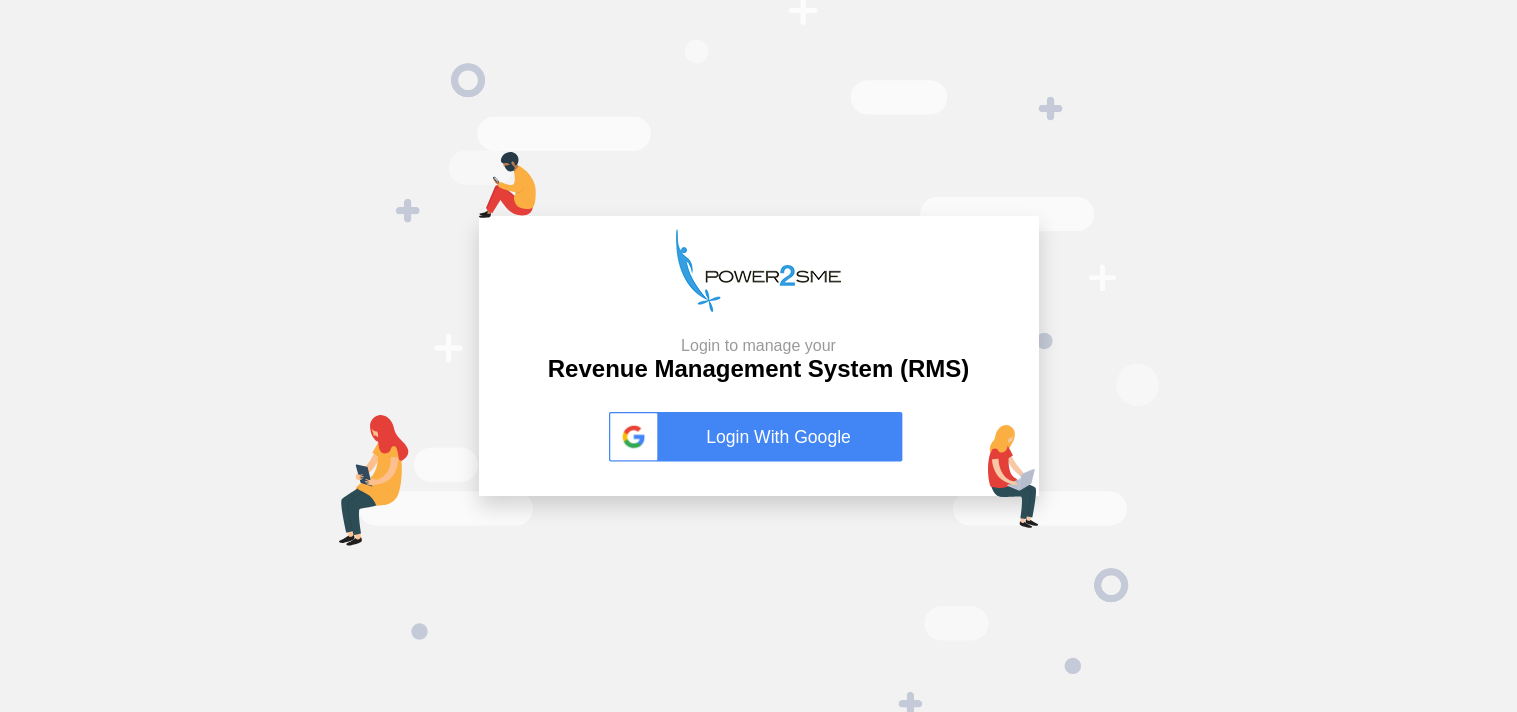 scroll, scrollTop: 0, scrollLeft: 0, axis: both 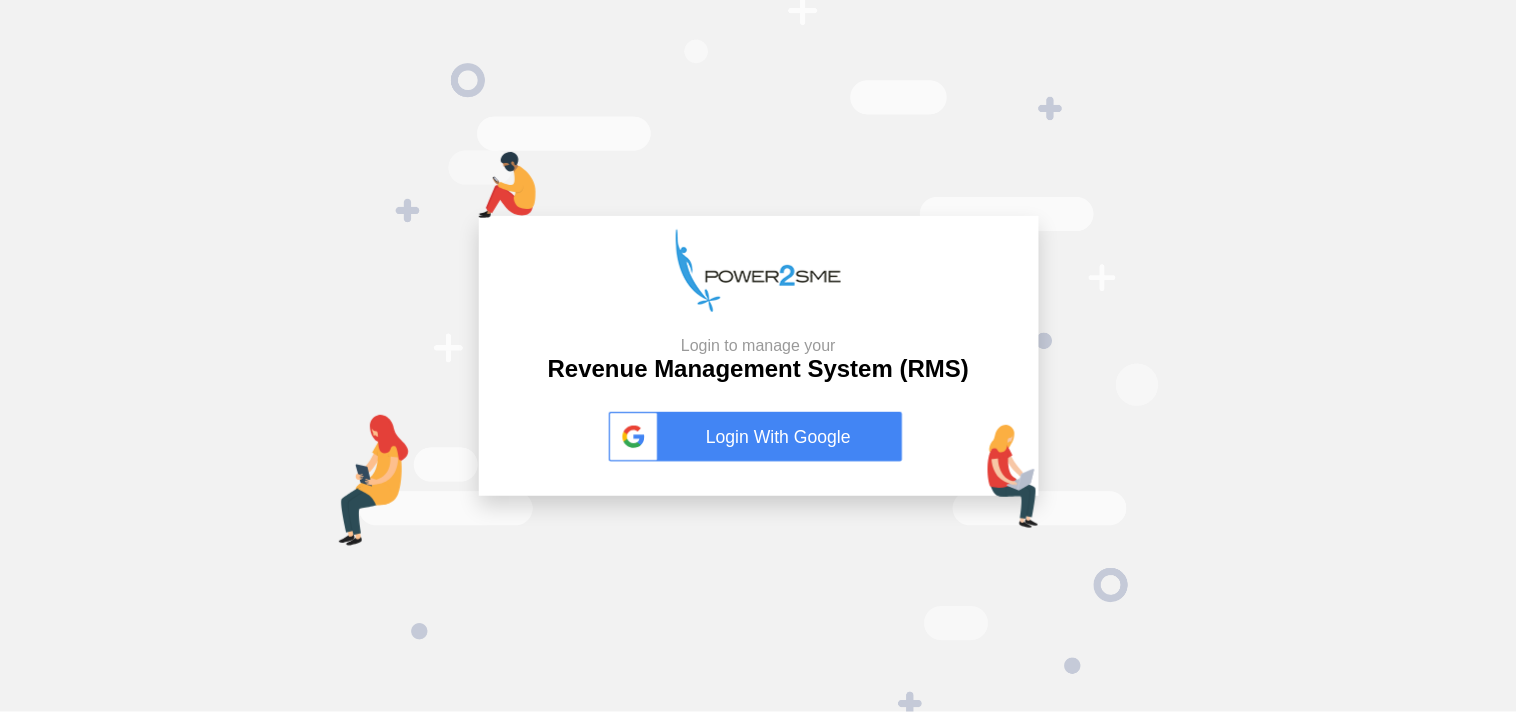 click on "Login With Google" at bounding box center (759, 437) 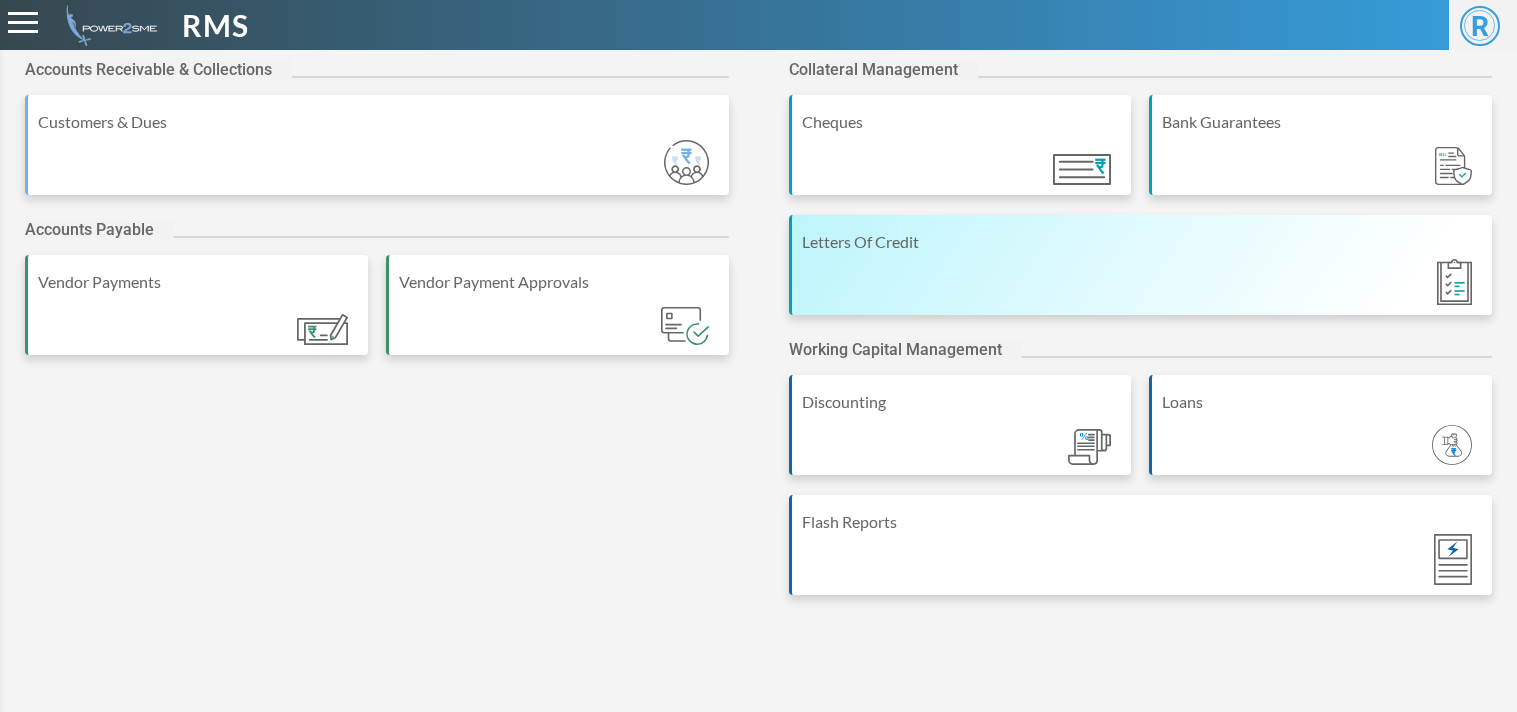 scroll, scrollTop: 0, scrollLeft: 0, axis: both 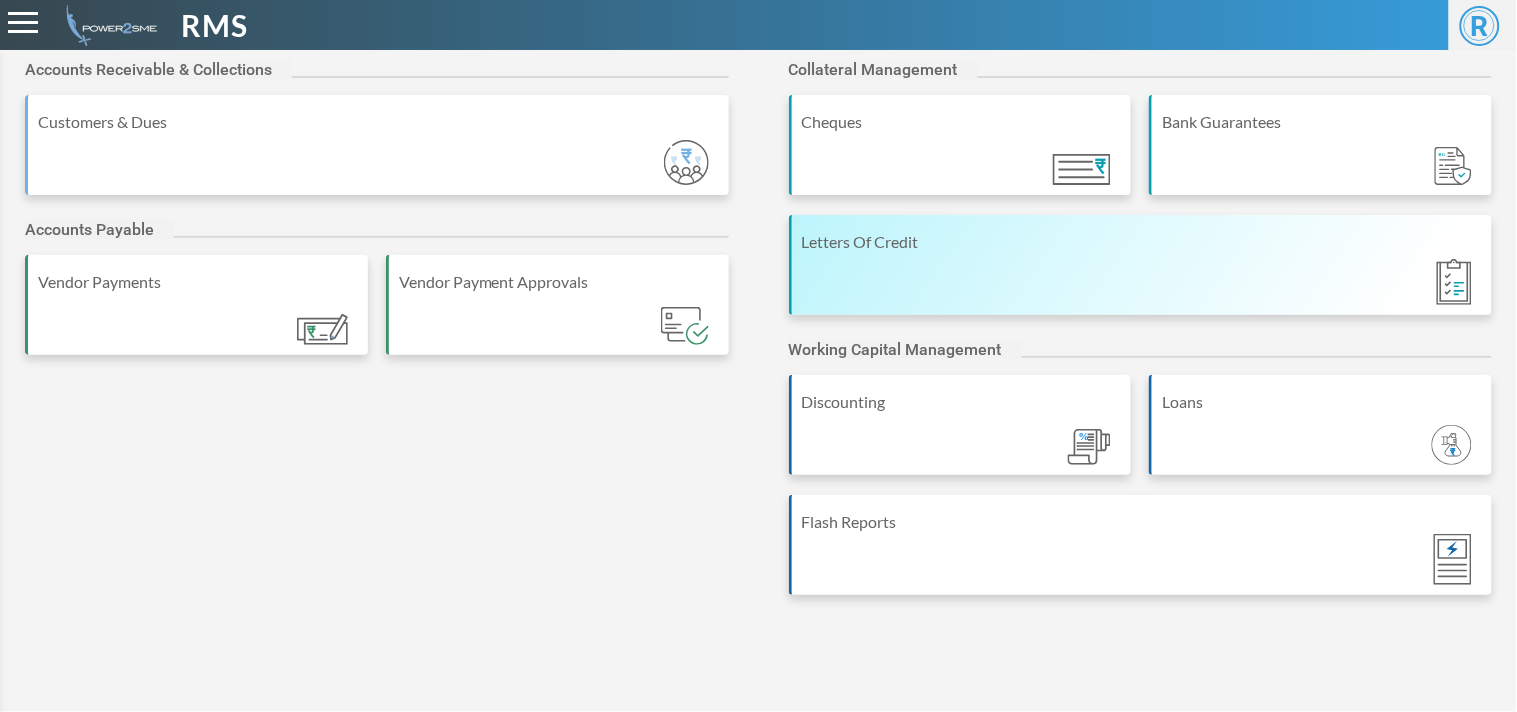 click on "Letters Of Credit" at bounding box center [1141, 265] 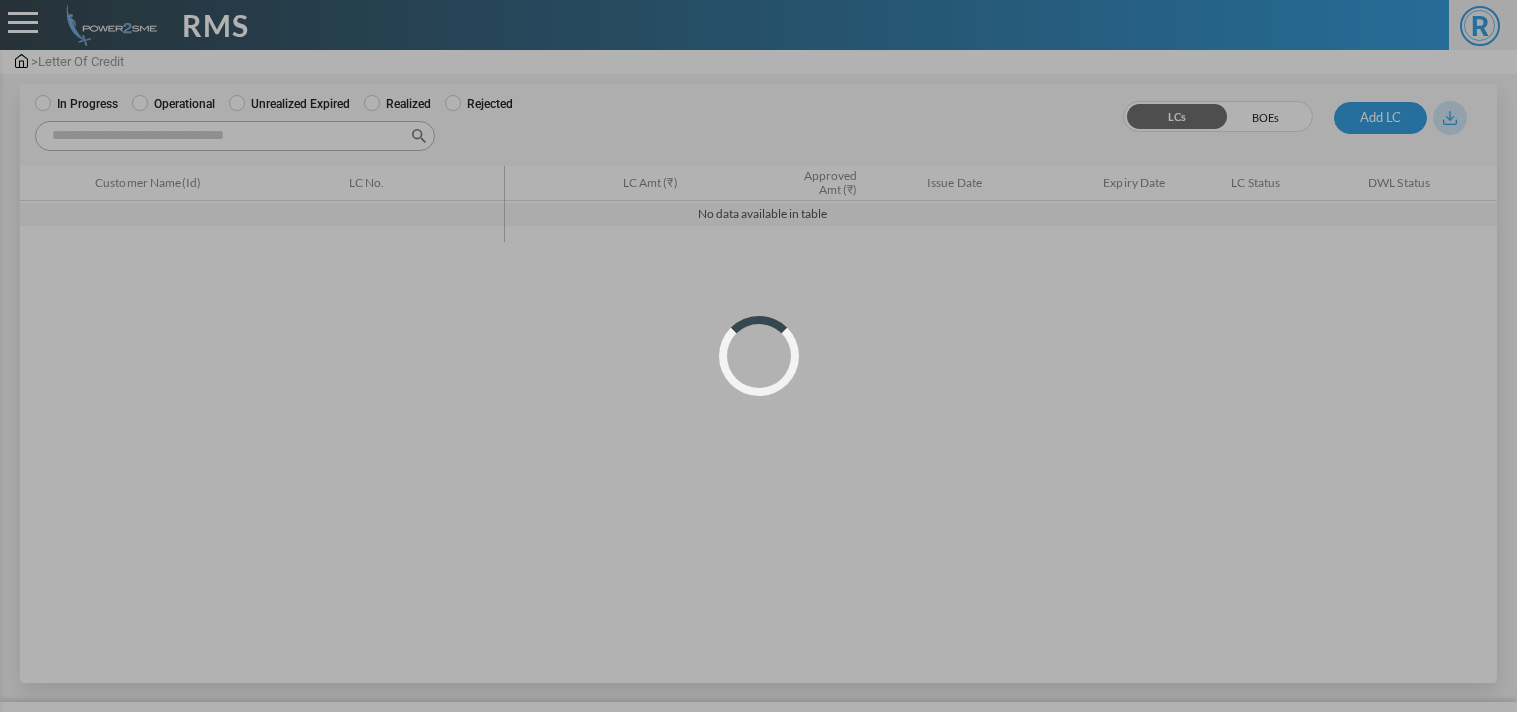 scroll, scrollTop: 0, scrollLeft: 0, axis: both 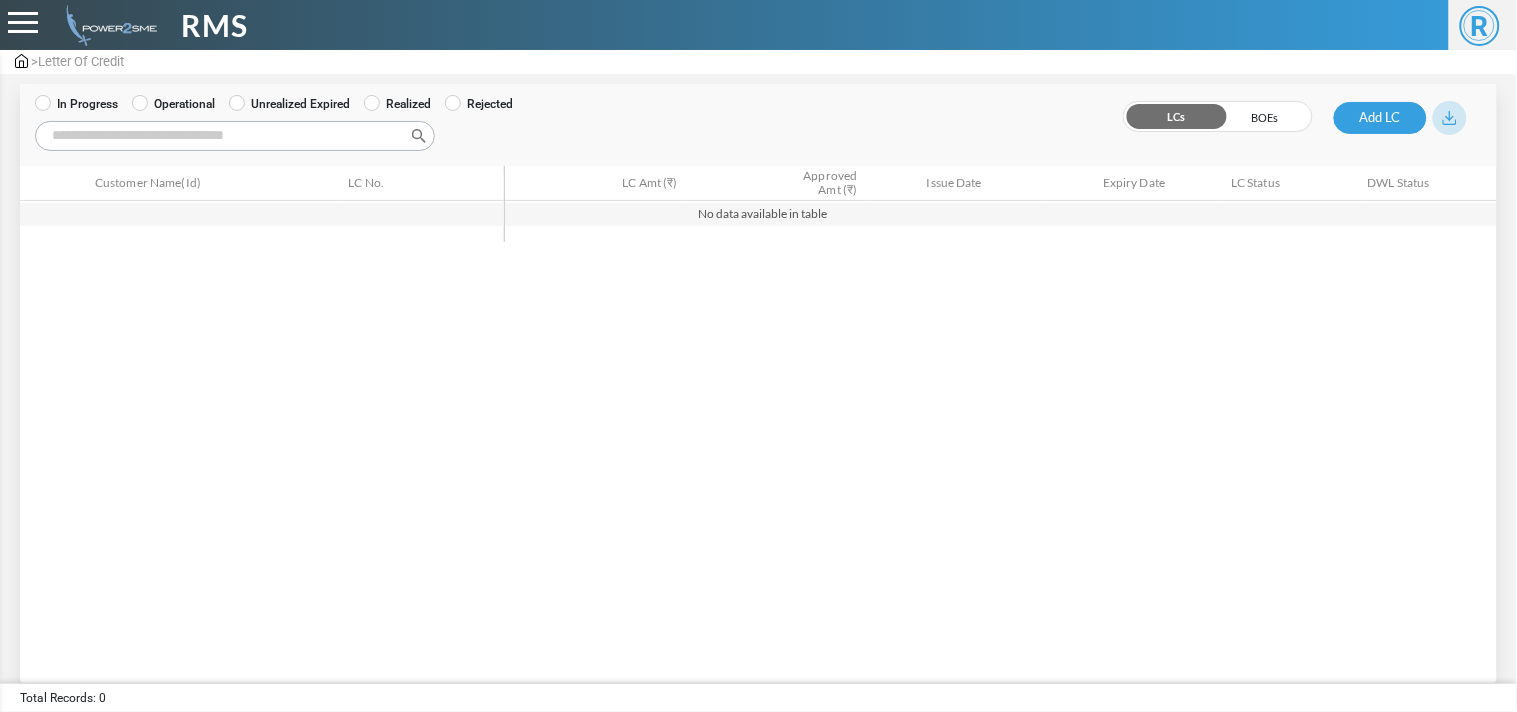 click on "Operational" at bounding box center [76, 104] 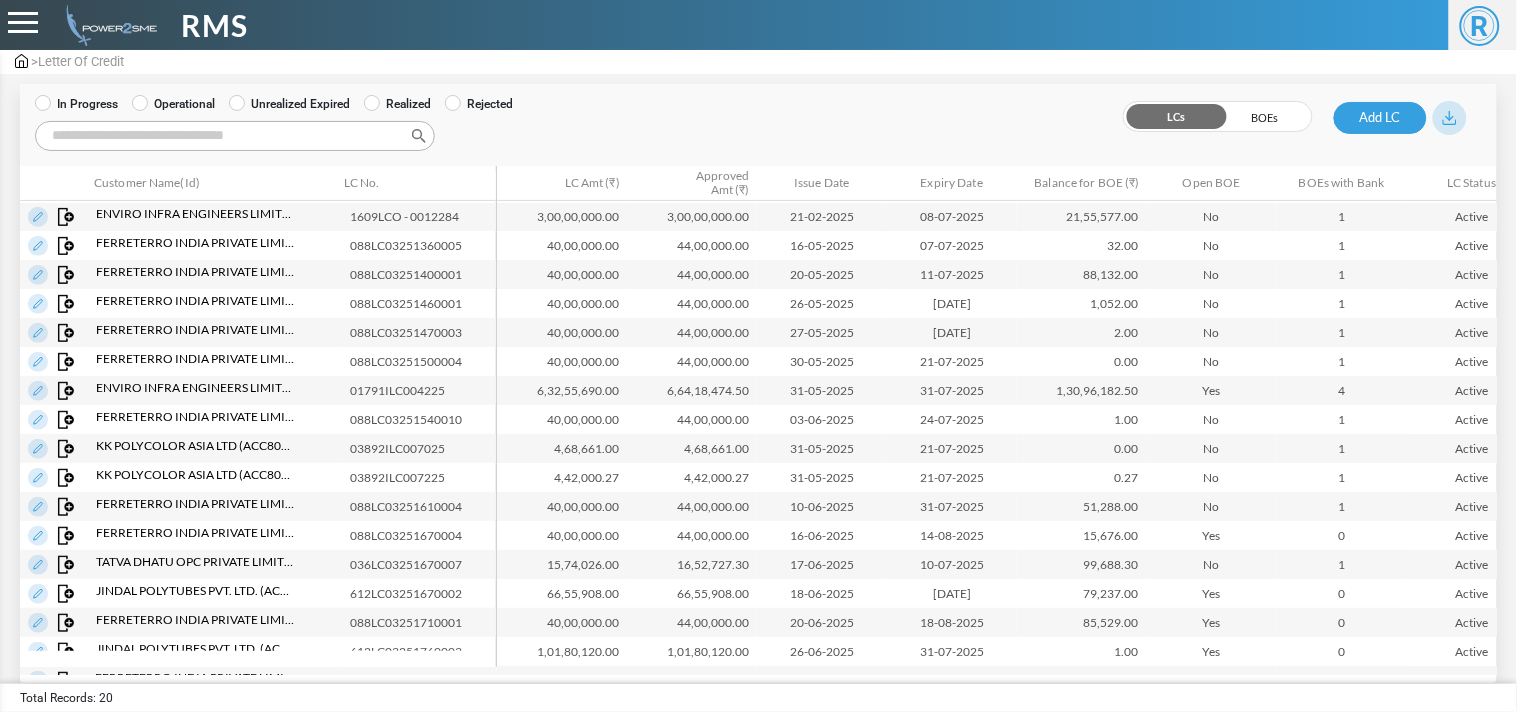 click on "Search:" at bounding box center [235, 136] 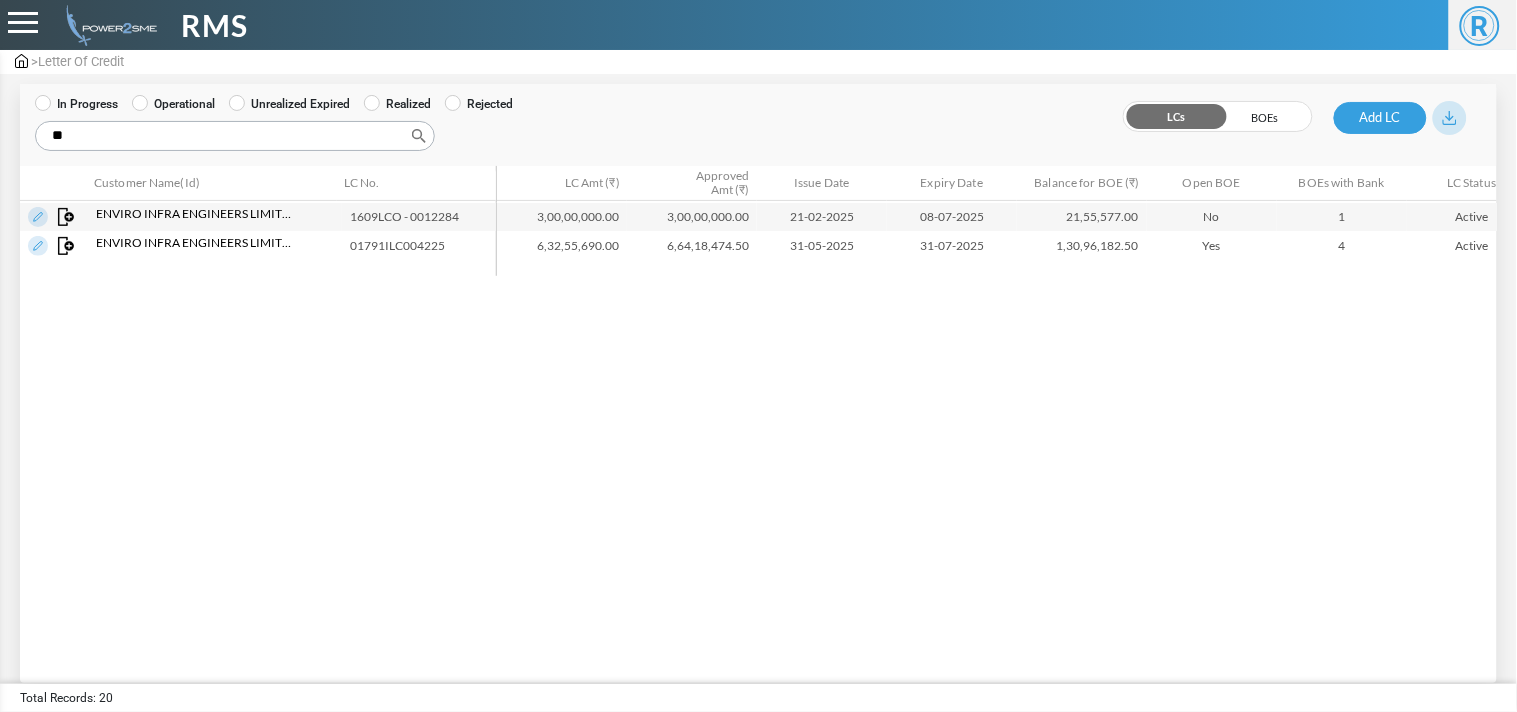 type on "**" 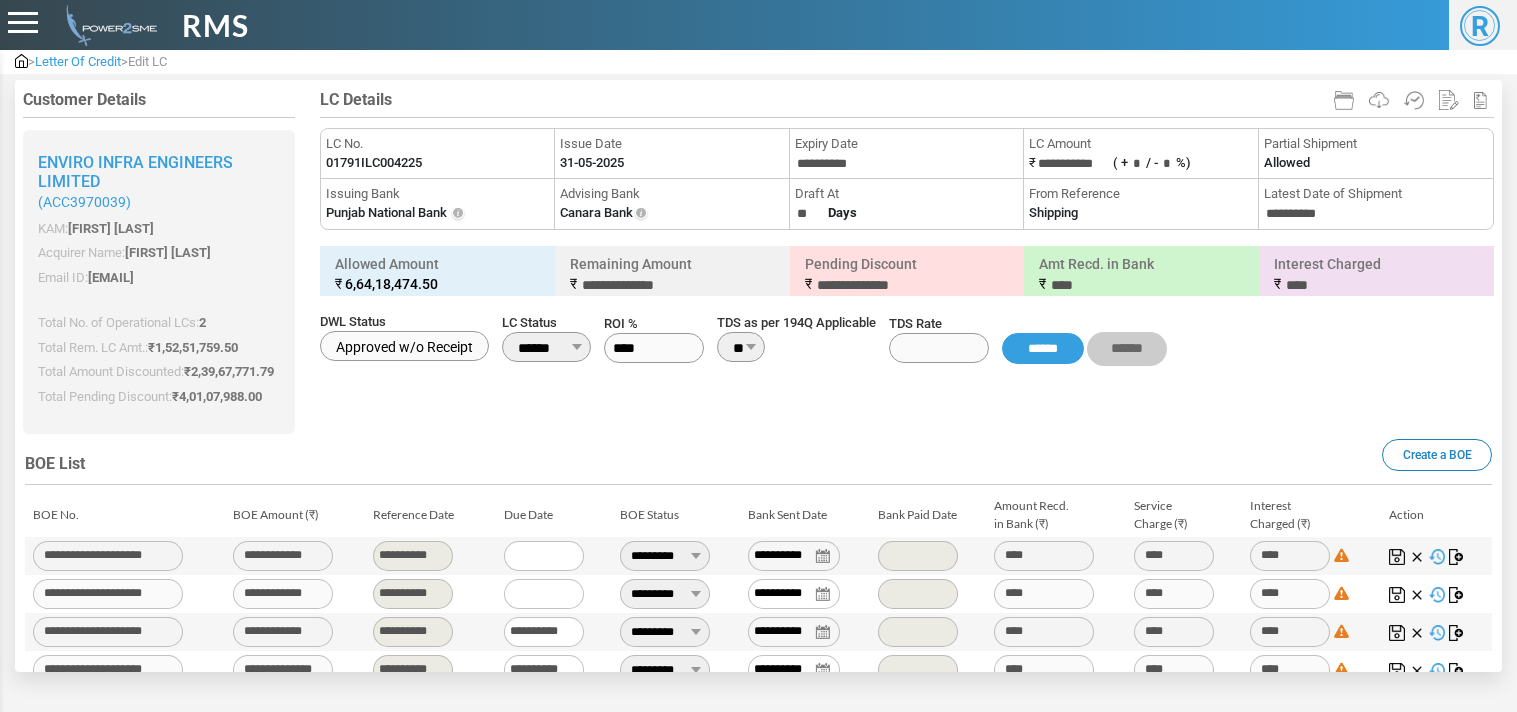 scroll, scrollTop: 0, scrollLeft: 0, axis: both 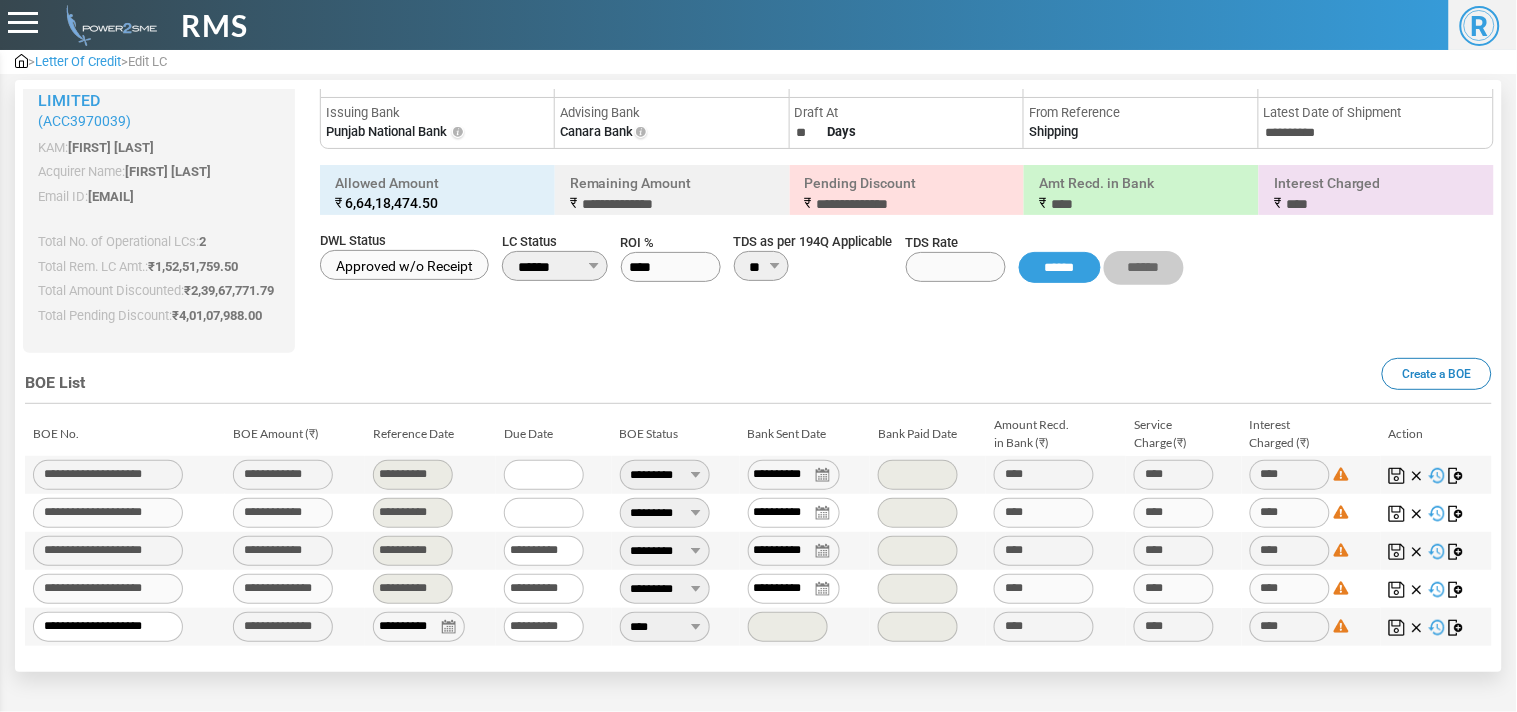 click on "**** ********* *********" at bounding box center [665, 627] 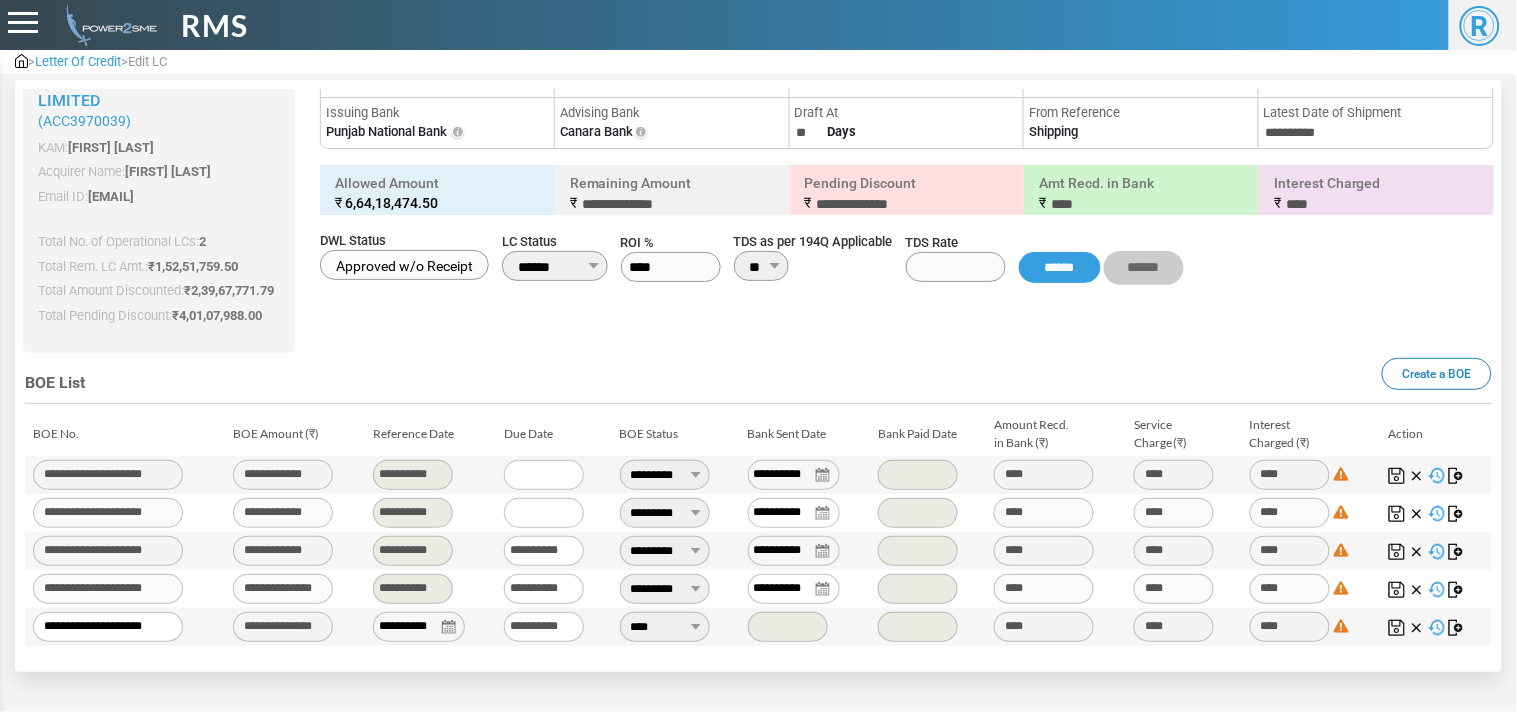 select on "***" 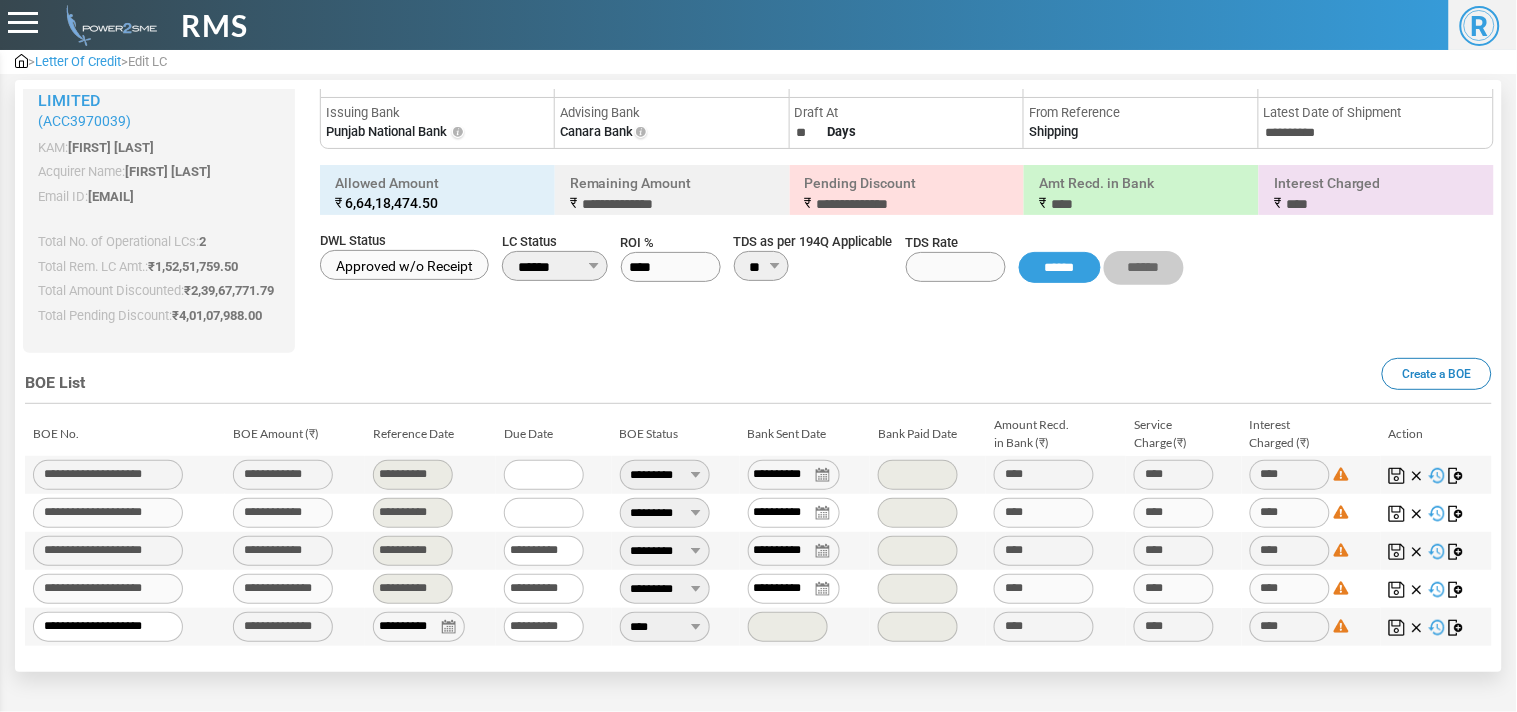 click on "**** ********* *********" at bounding box center (665, 627) 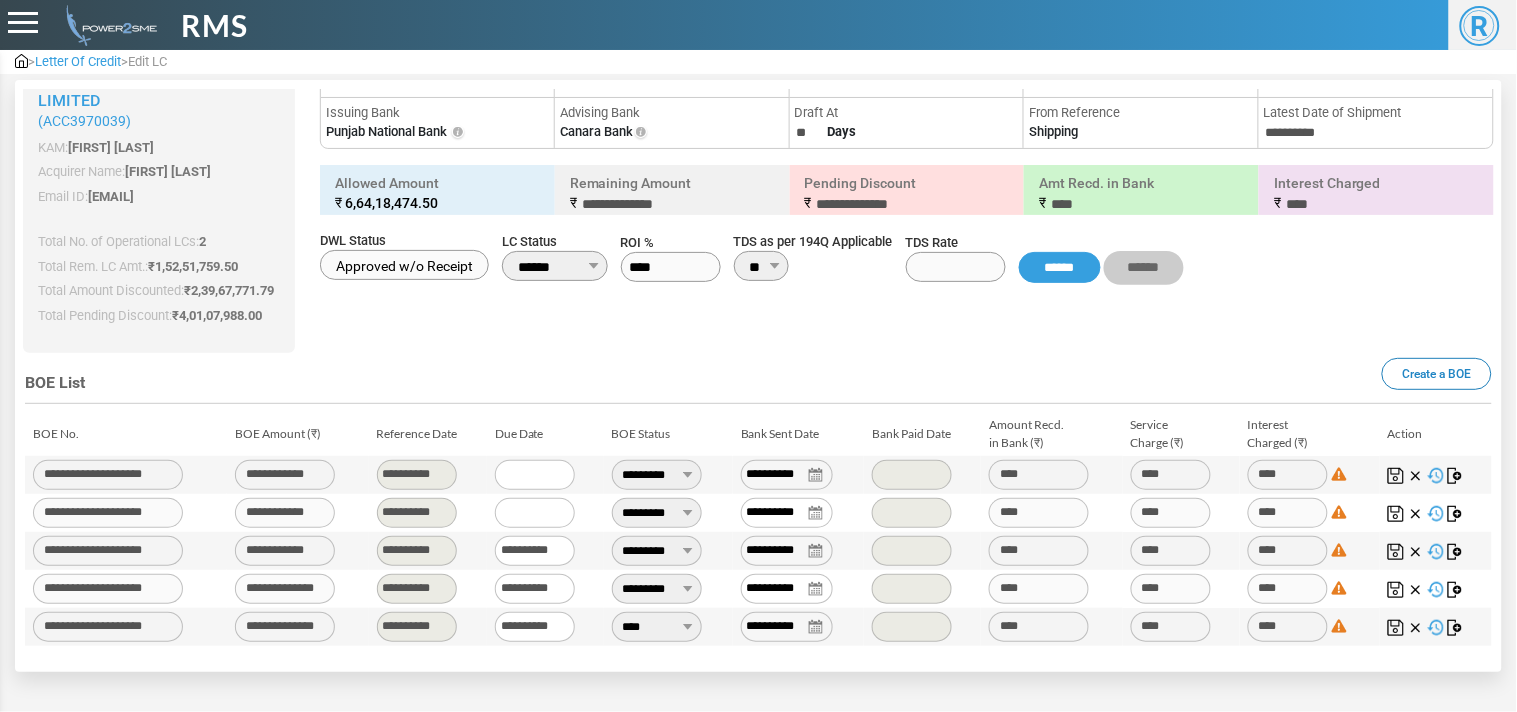 click on "**********" at bounding box center (787, 627) 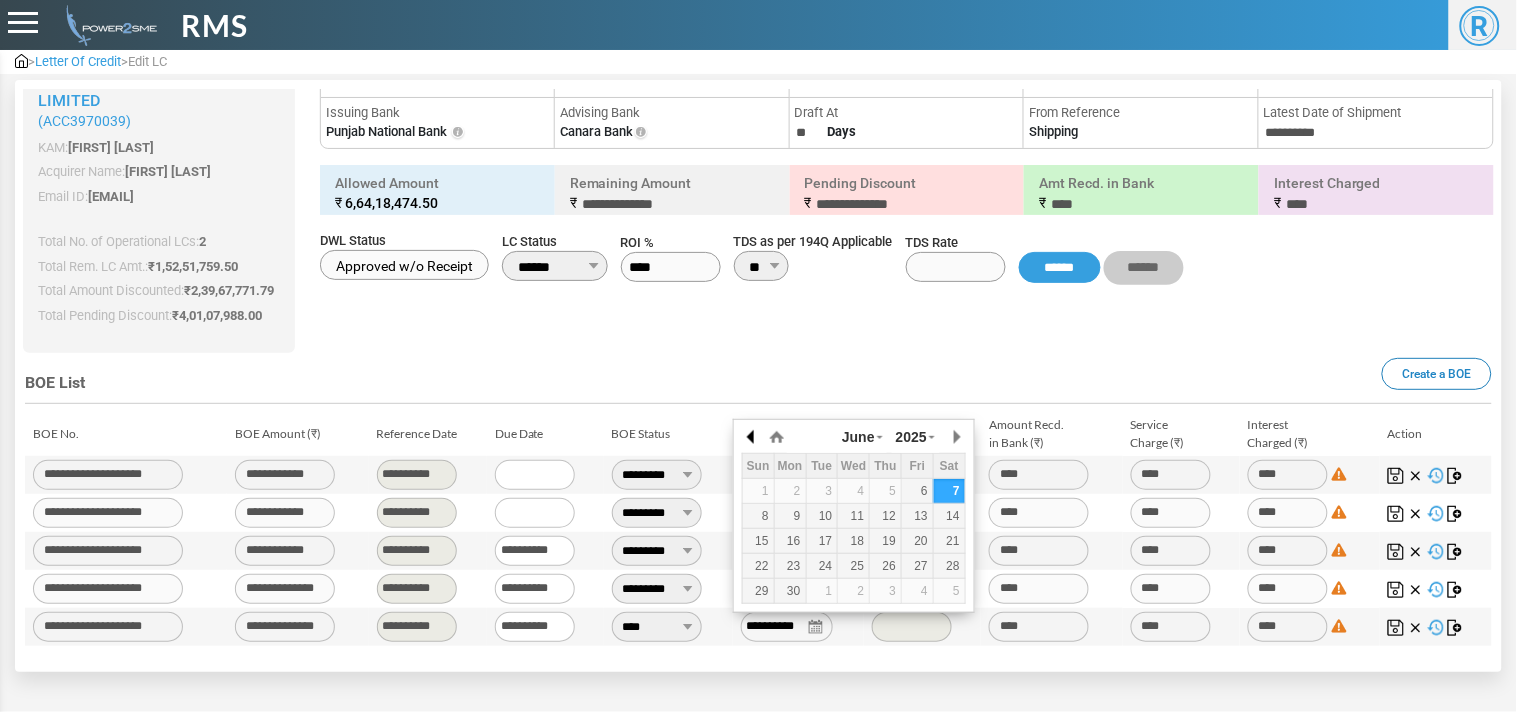click at bounding box center [0, 0] 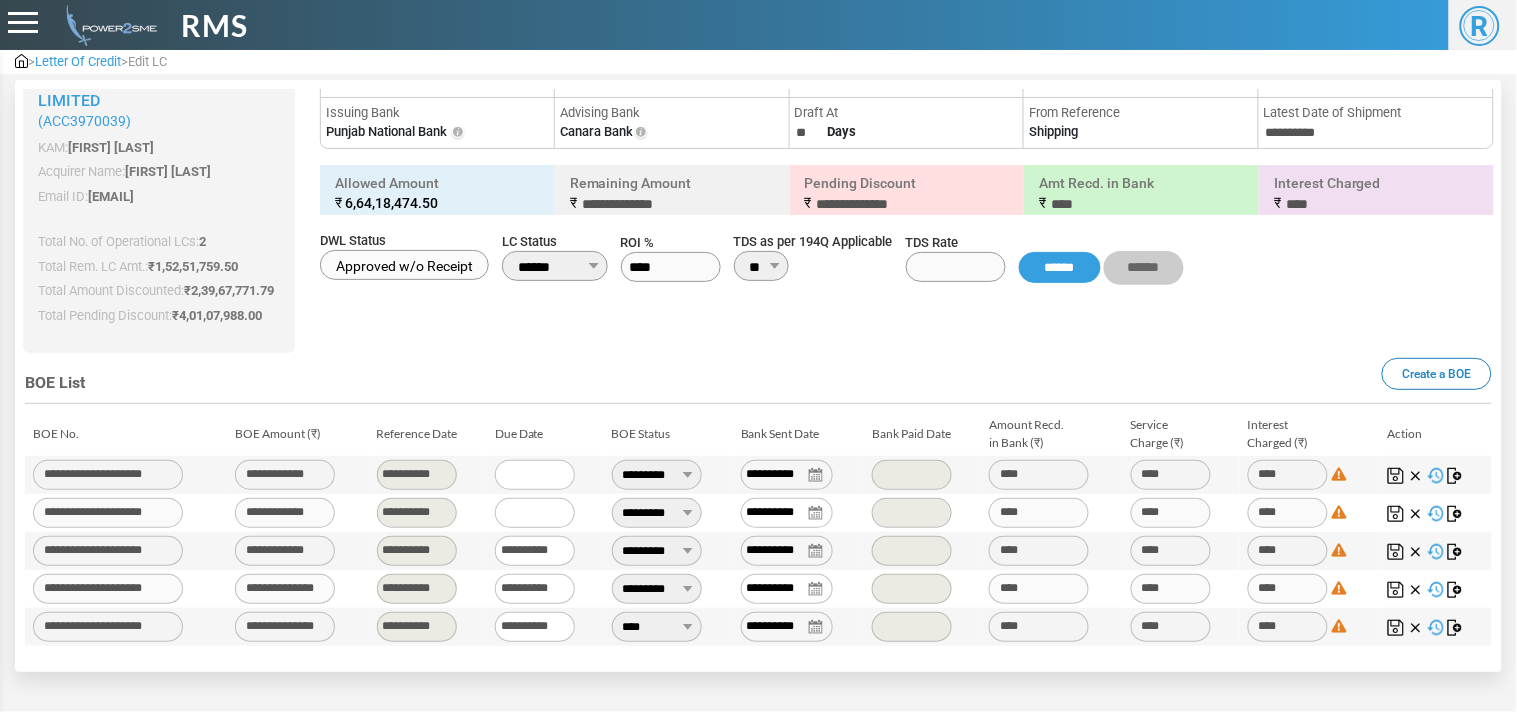 click on "BOE List   Create a BOE" at bounding box center (758, 383) 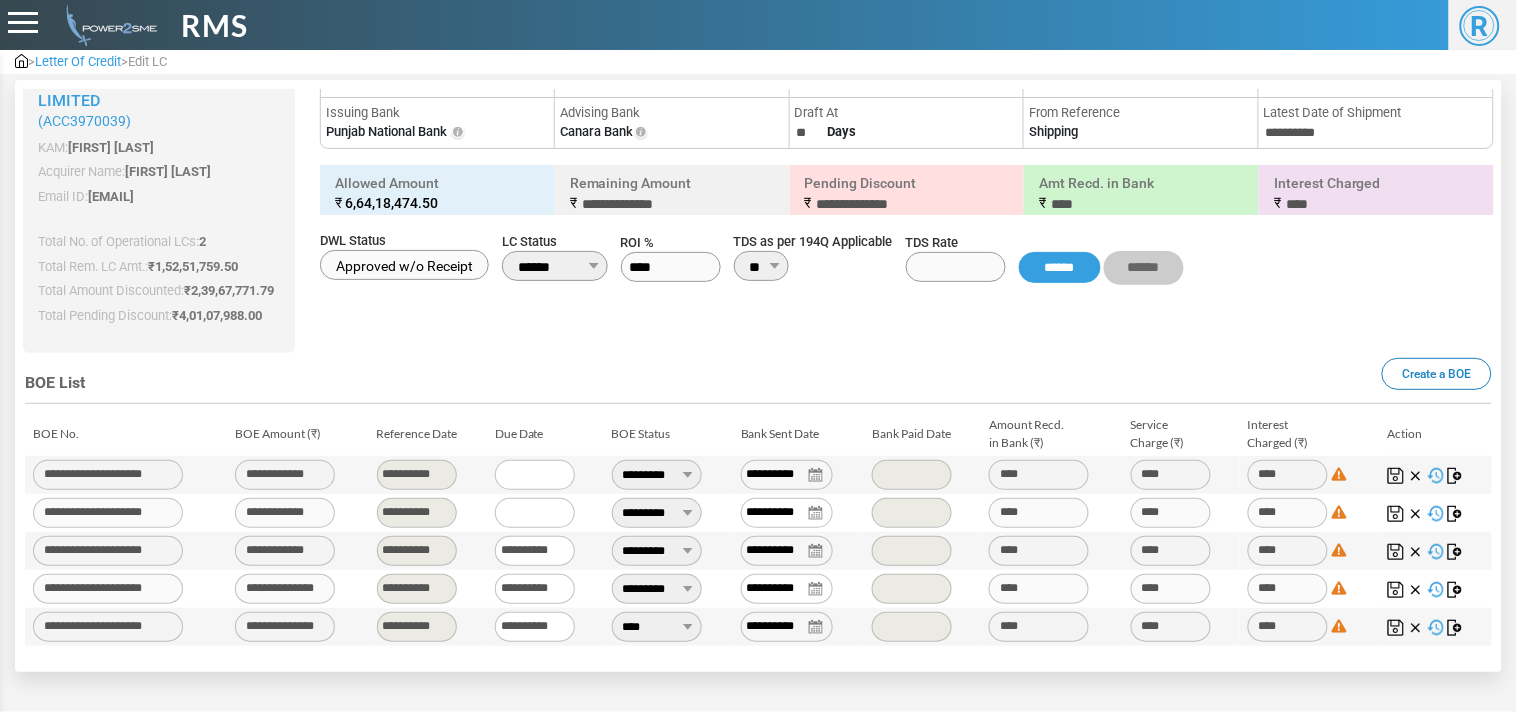 click on "**********" at bounding box center [787, 627] 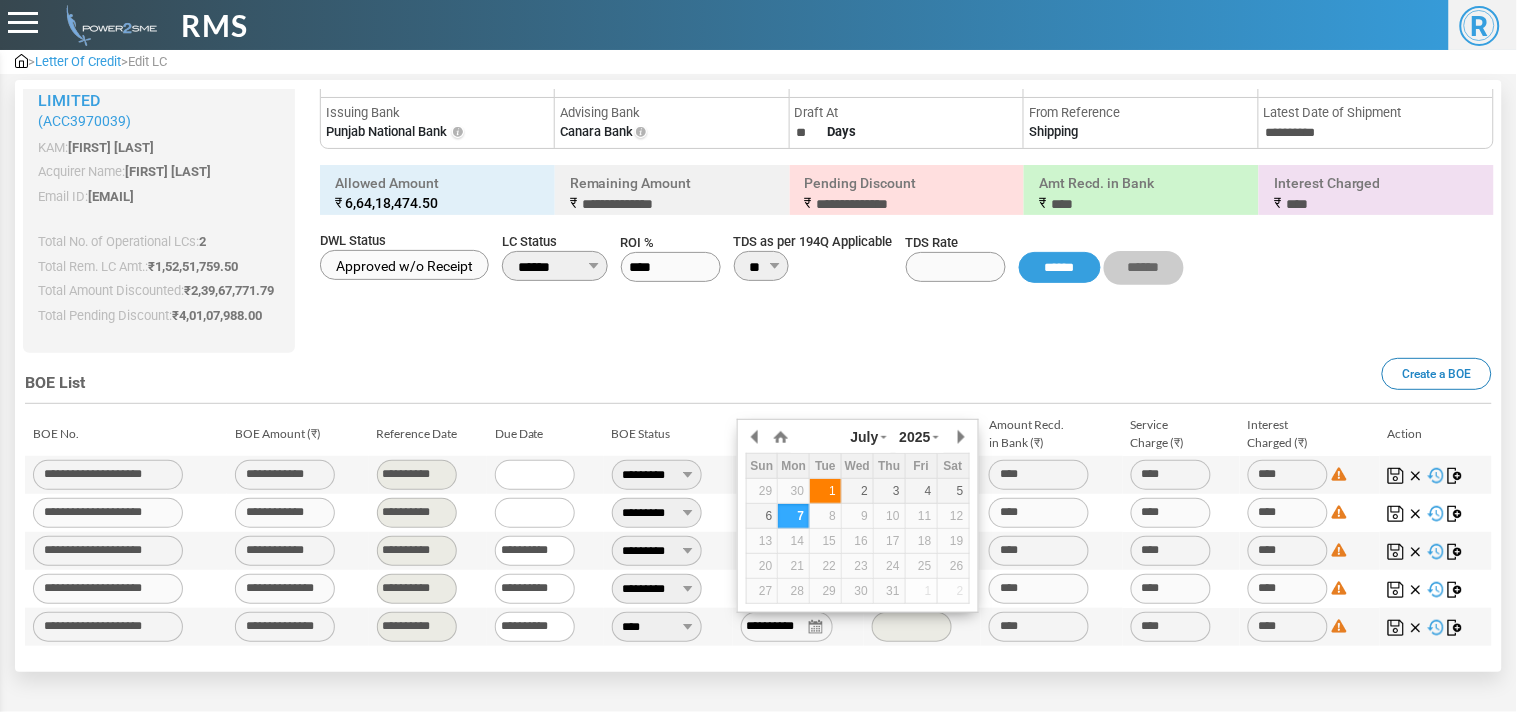 click on "1" at bounding box center [0, 0] 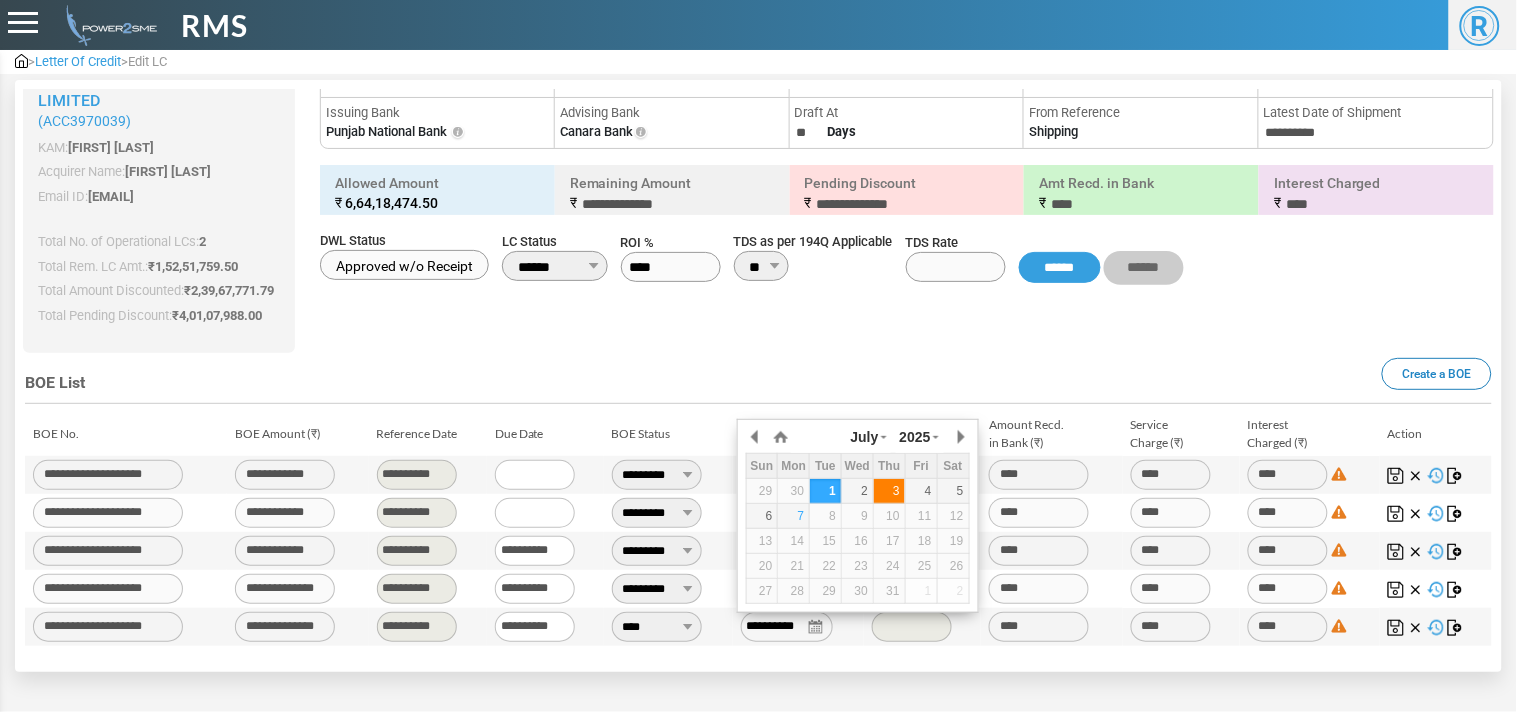 click on "3" at bounding box center [0, 0] 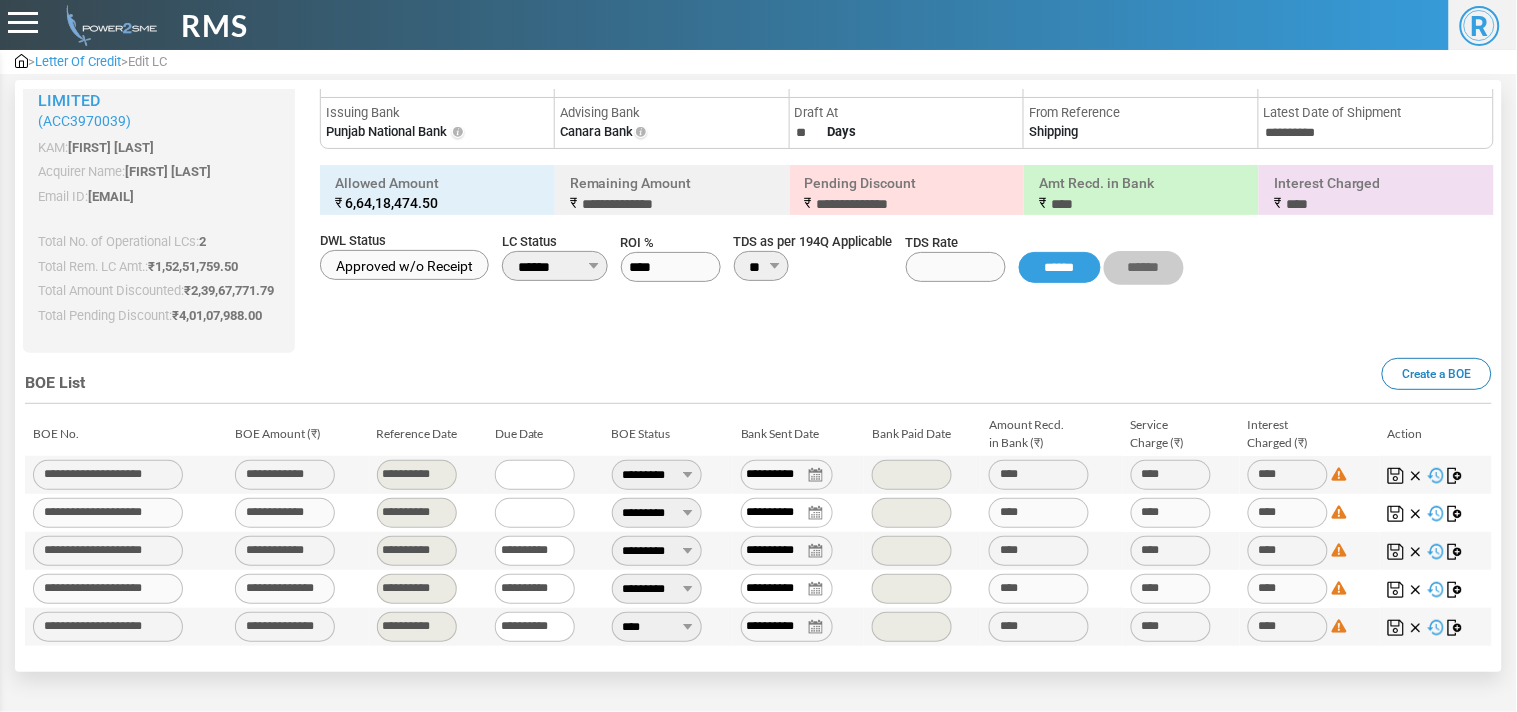 click at bounding box center [1396, 476] 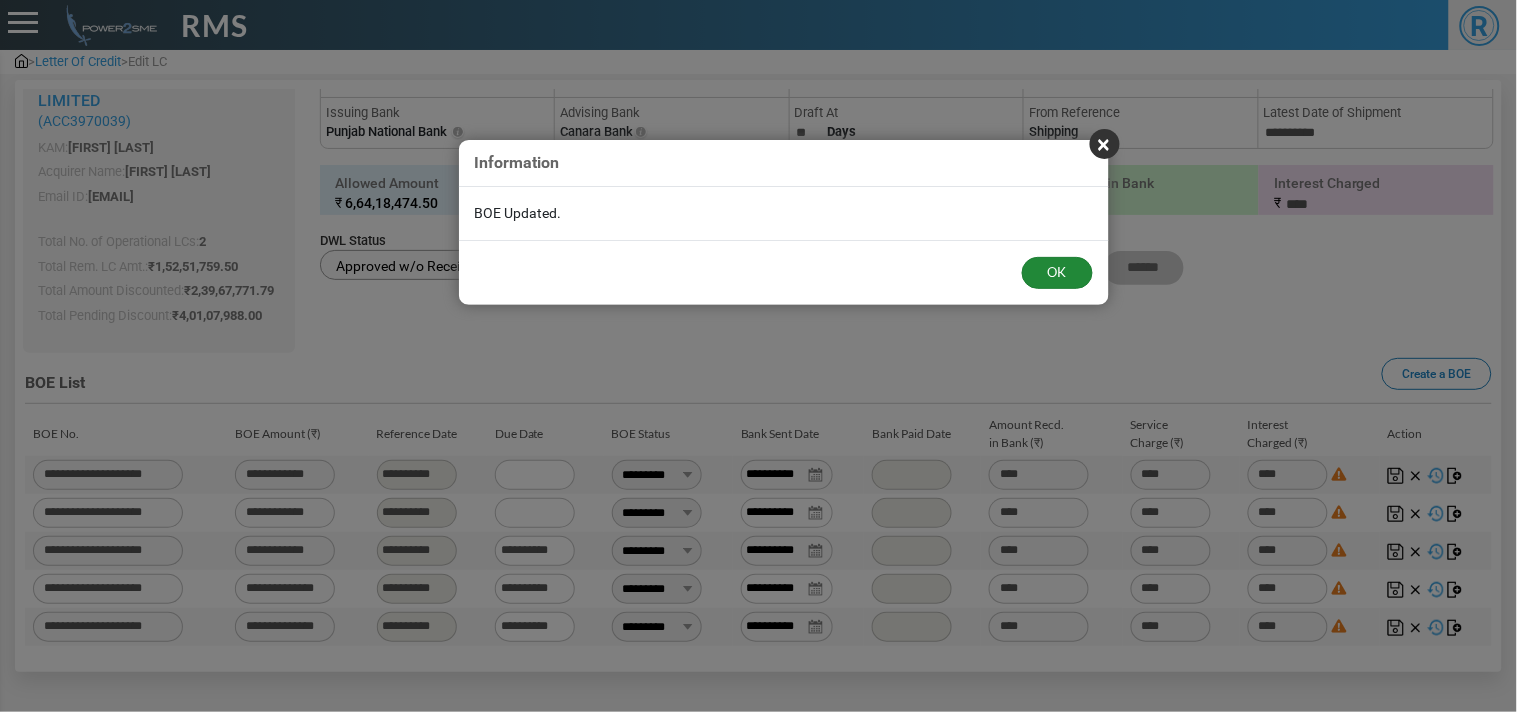 click on "OK" at bounding box center [1057, 273] 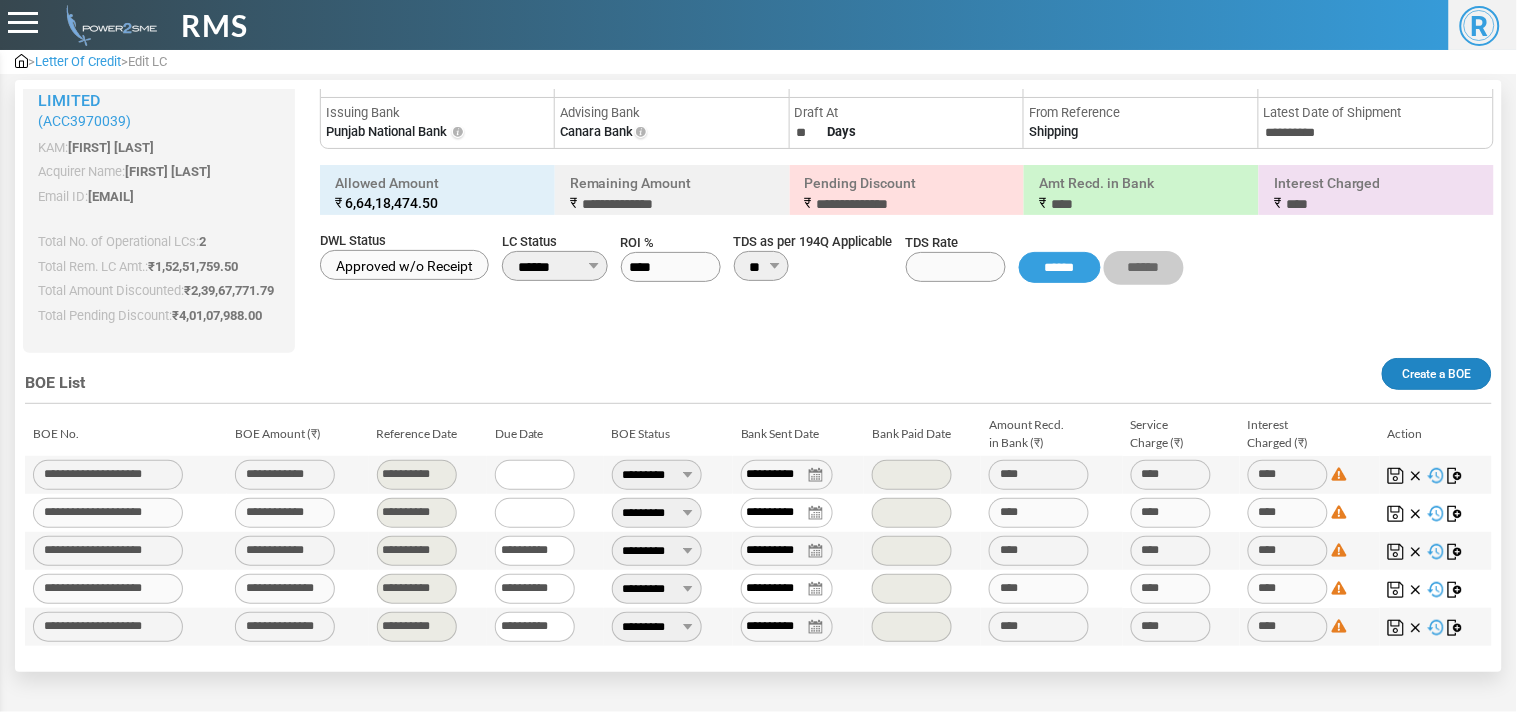 click on "Create a BOE" at bounding box center (1437, 374) 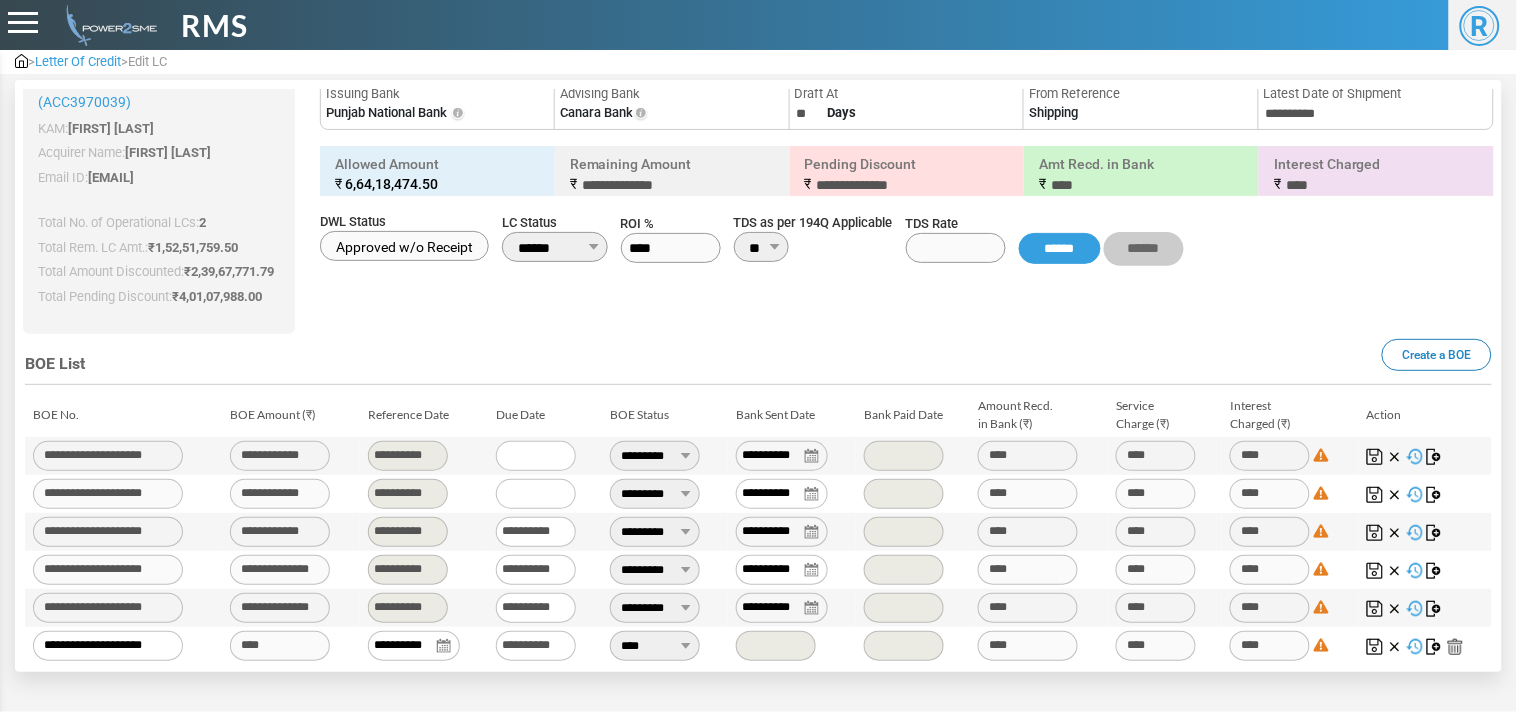 scroll, scrollTop: 137, scrollLeft: 0, axis: vertical 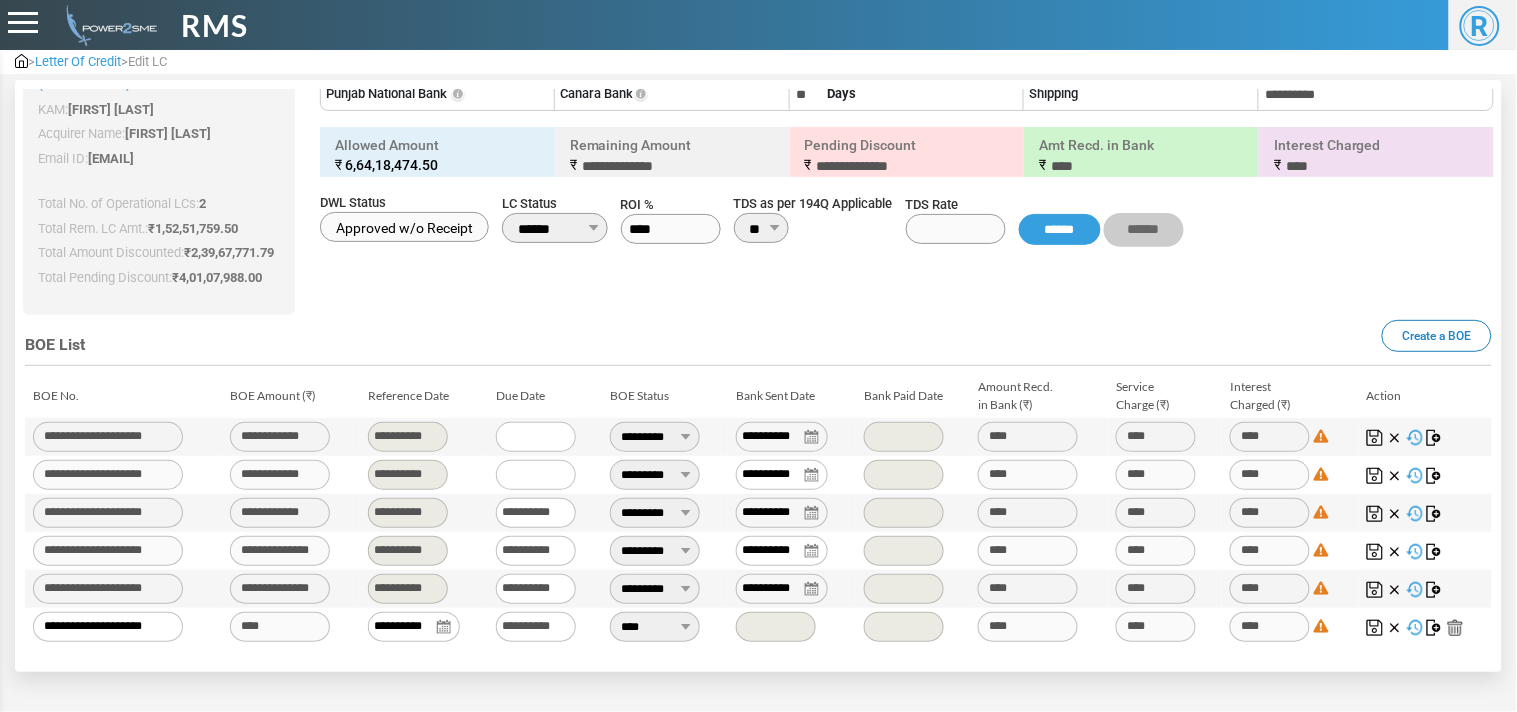 click at bounding box center [1435, 628] 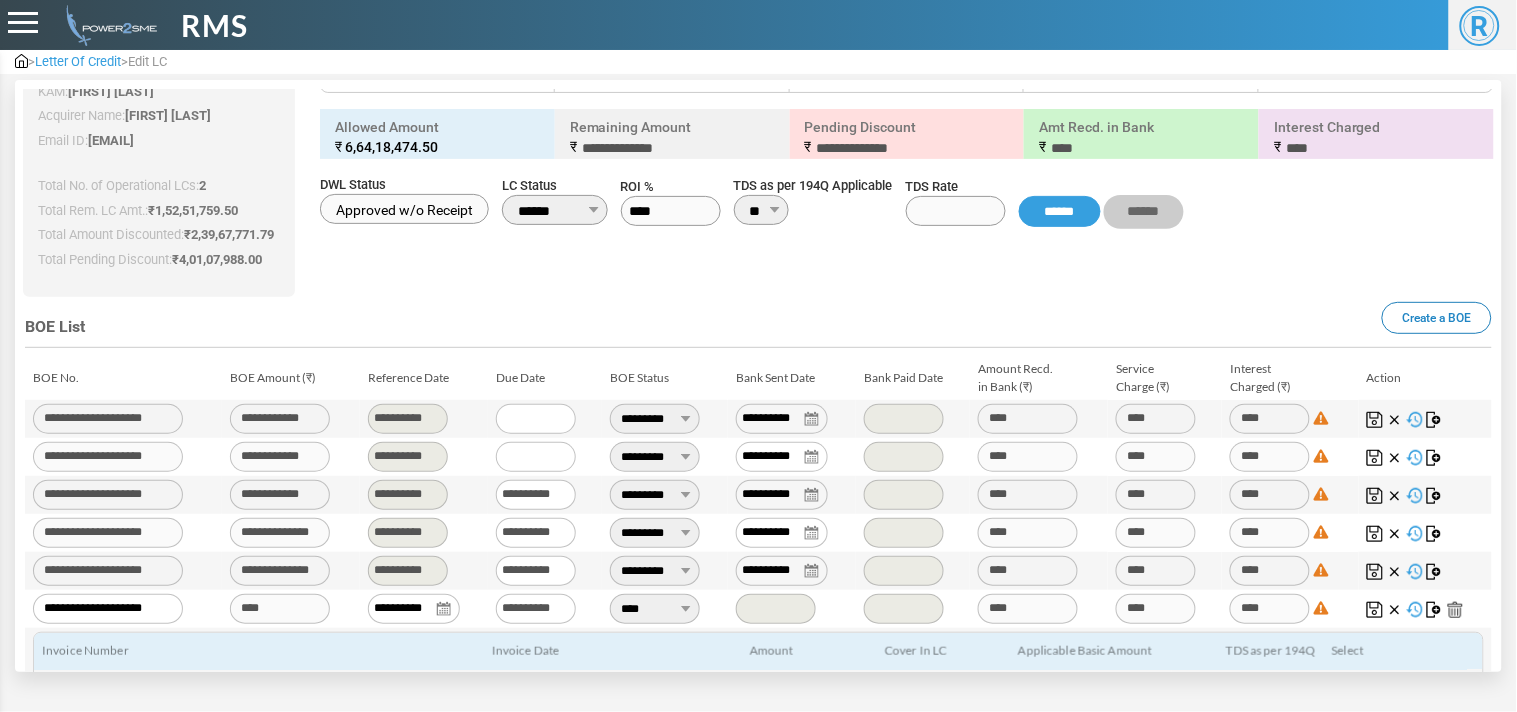 scroll, scrollTop: 474, scrollLeft: 0, axis: vertical 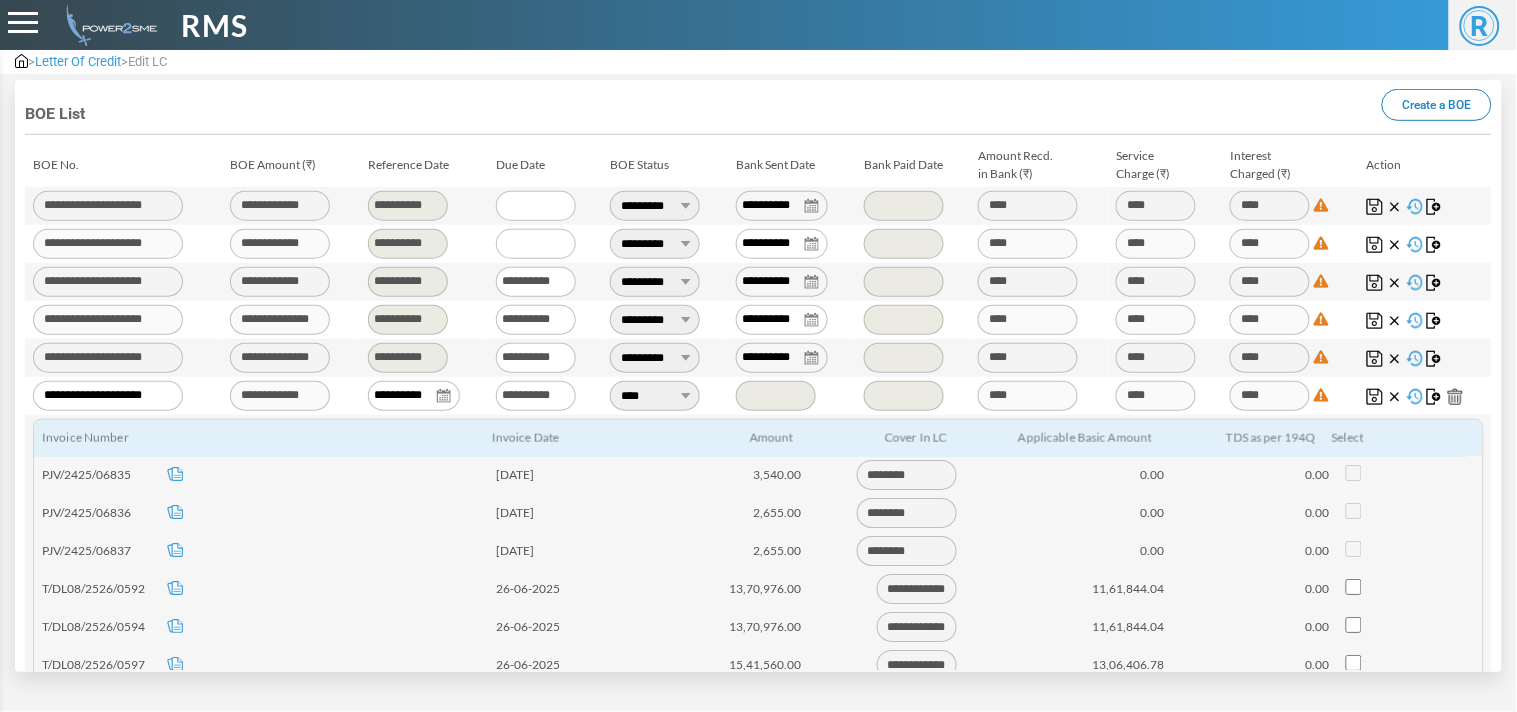 click on "**********" at bounding box center (414, 396) 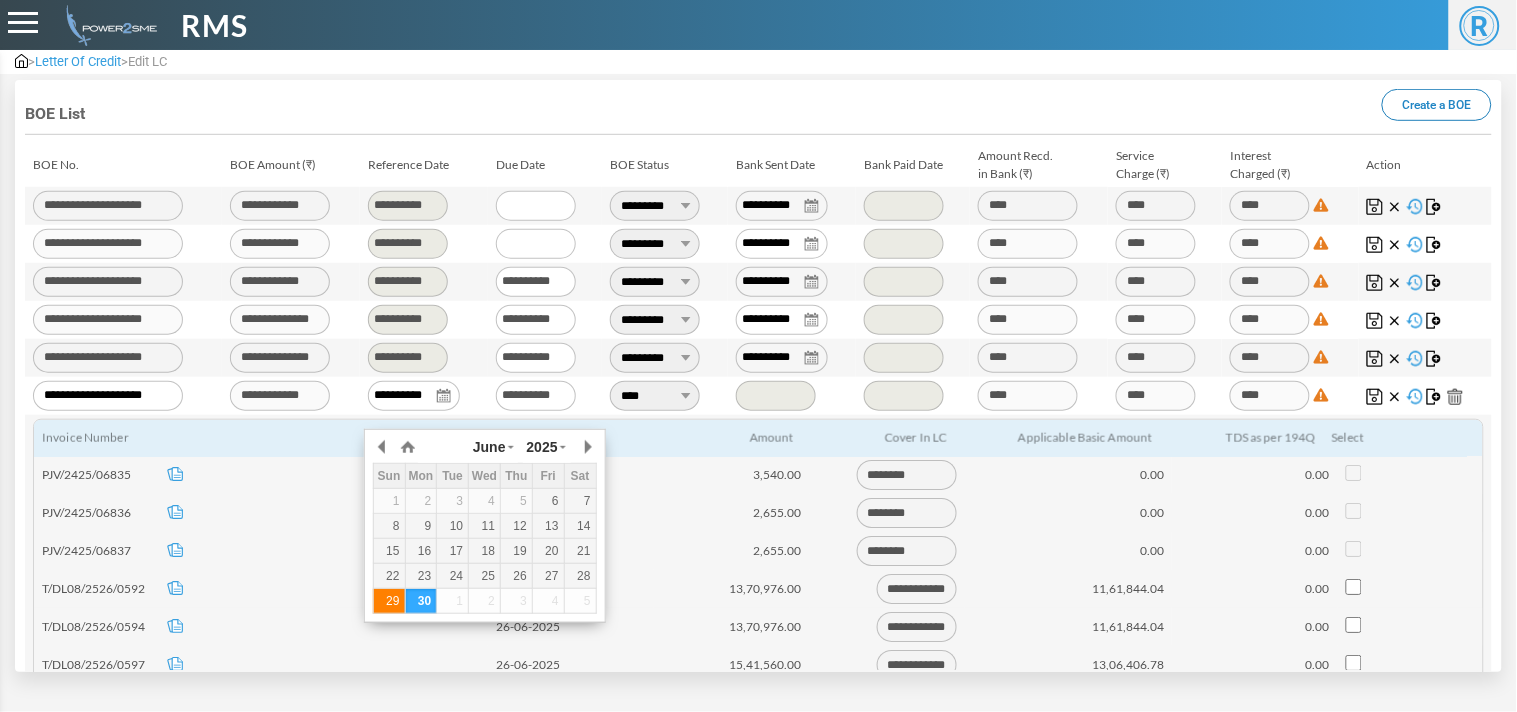 click on "29" at bounding box center (0, 0) 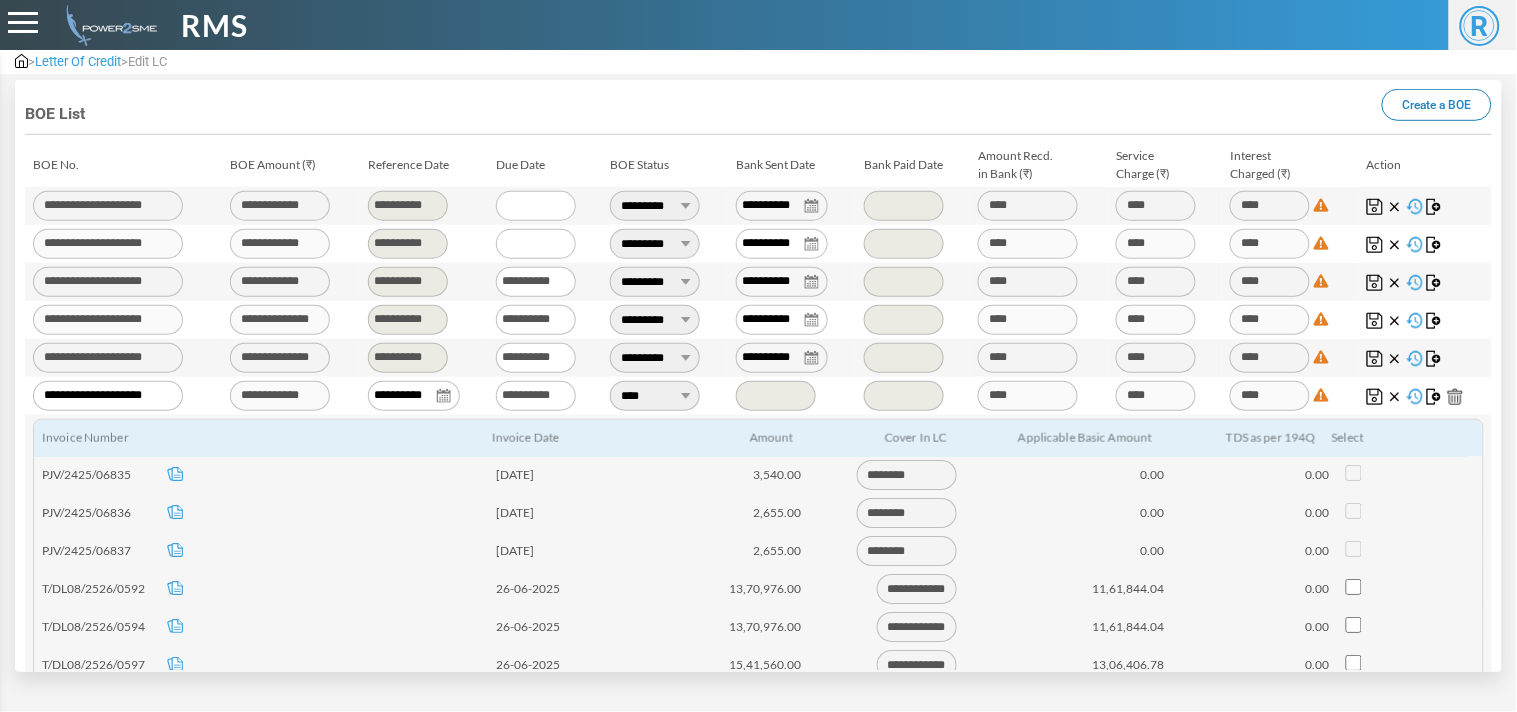 click on "Customer Details
Enviro Infra Engineers Limited (ACC3970039)
KAM:   Amrita Trivedi
Acquirer Name:
Mohnish Sachdeva
Email ID:
mohnishs@power2sme.com
15251759.50000
23967771.79
40107988.00
Total No. of Operational LCs:  2
Total Rem. LC Amt.:   ₹  1,52,51,759.50
Total Amount Discounted:   ₹  2,39,67,771.79
Total Pending Discount:   ₹  4,01,07,988.00" at bounding box center (758, 376) 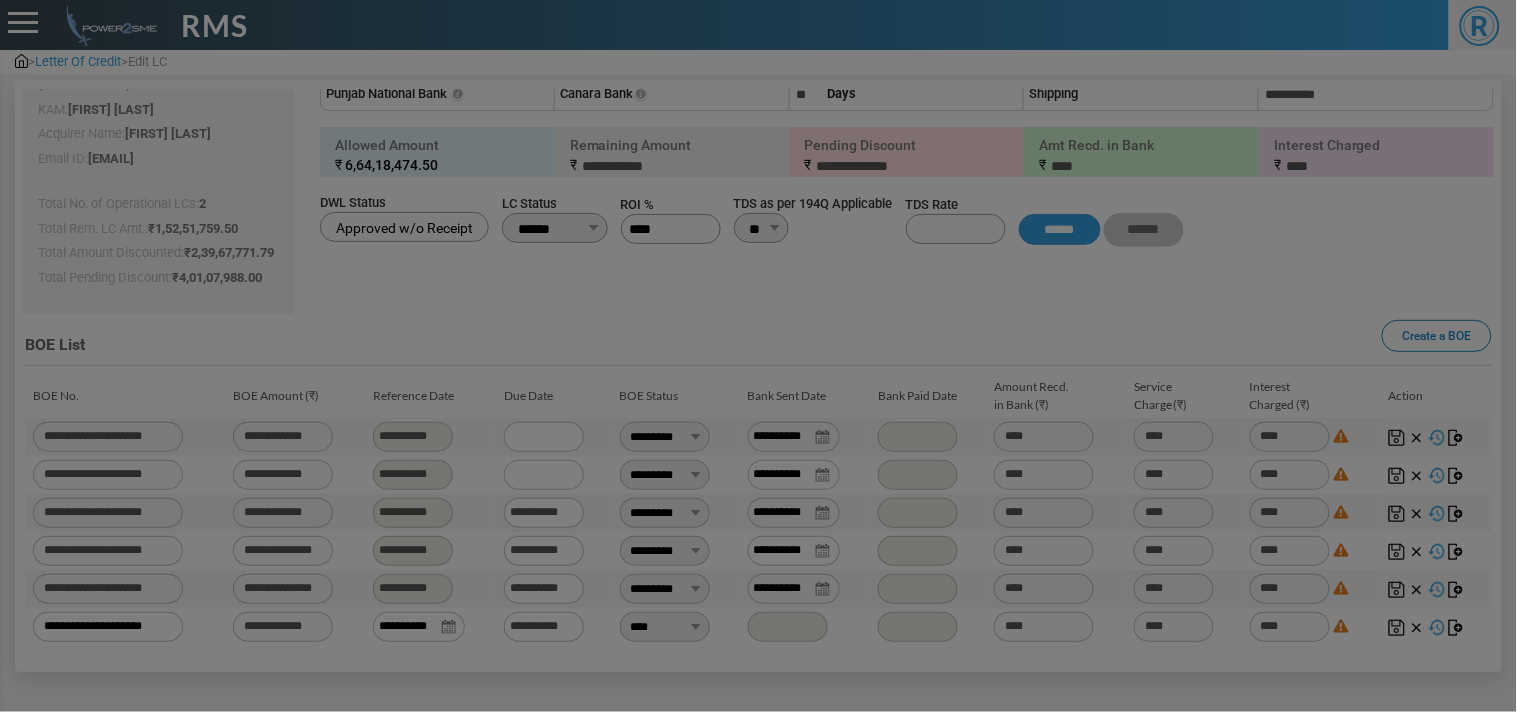 scroll, scrollTop: 138, scrollLeft: 0, axis: vertical 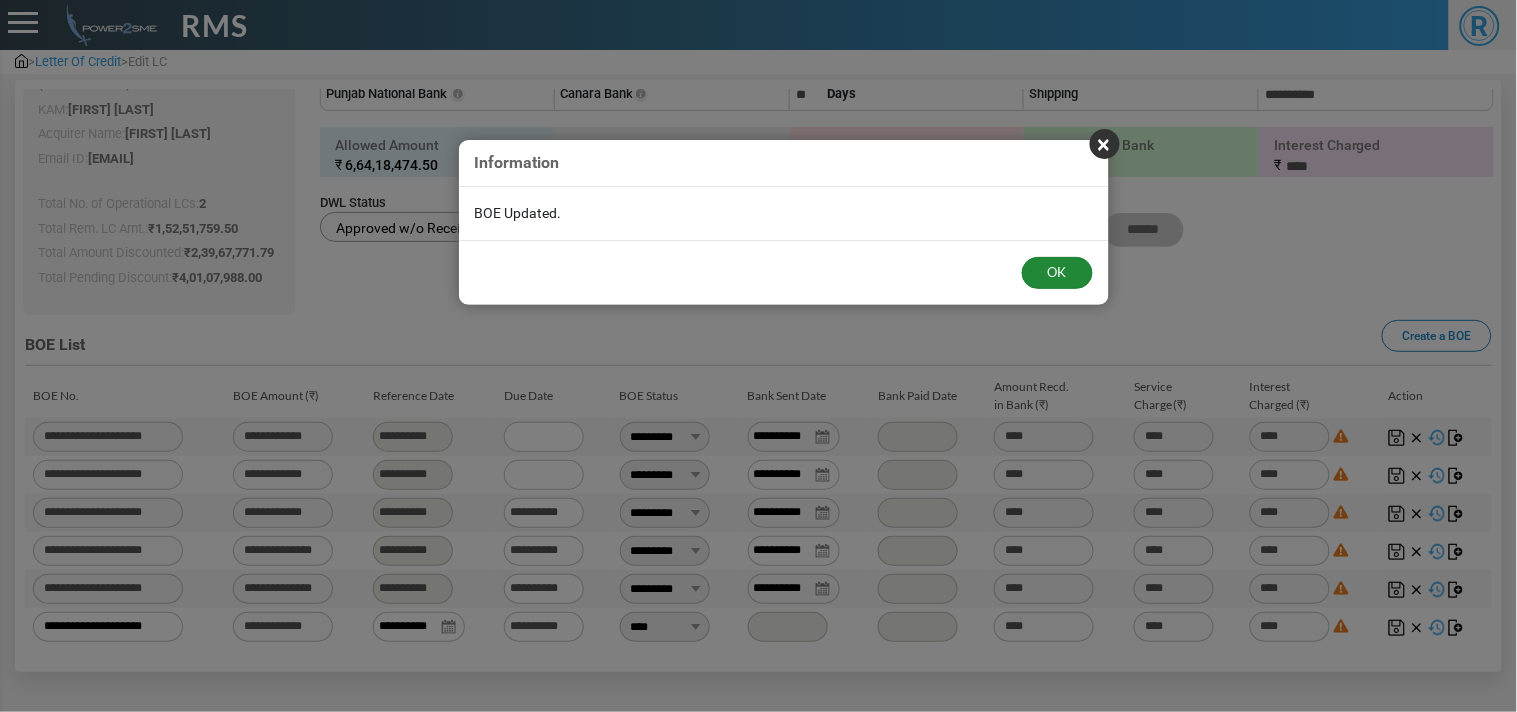 click on "OK" at bounding box center (1057, 273) 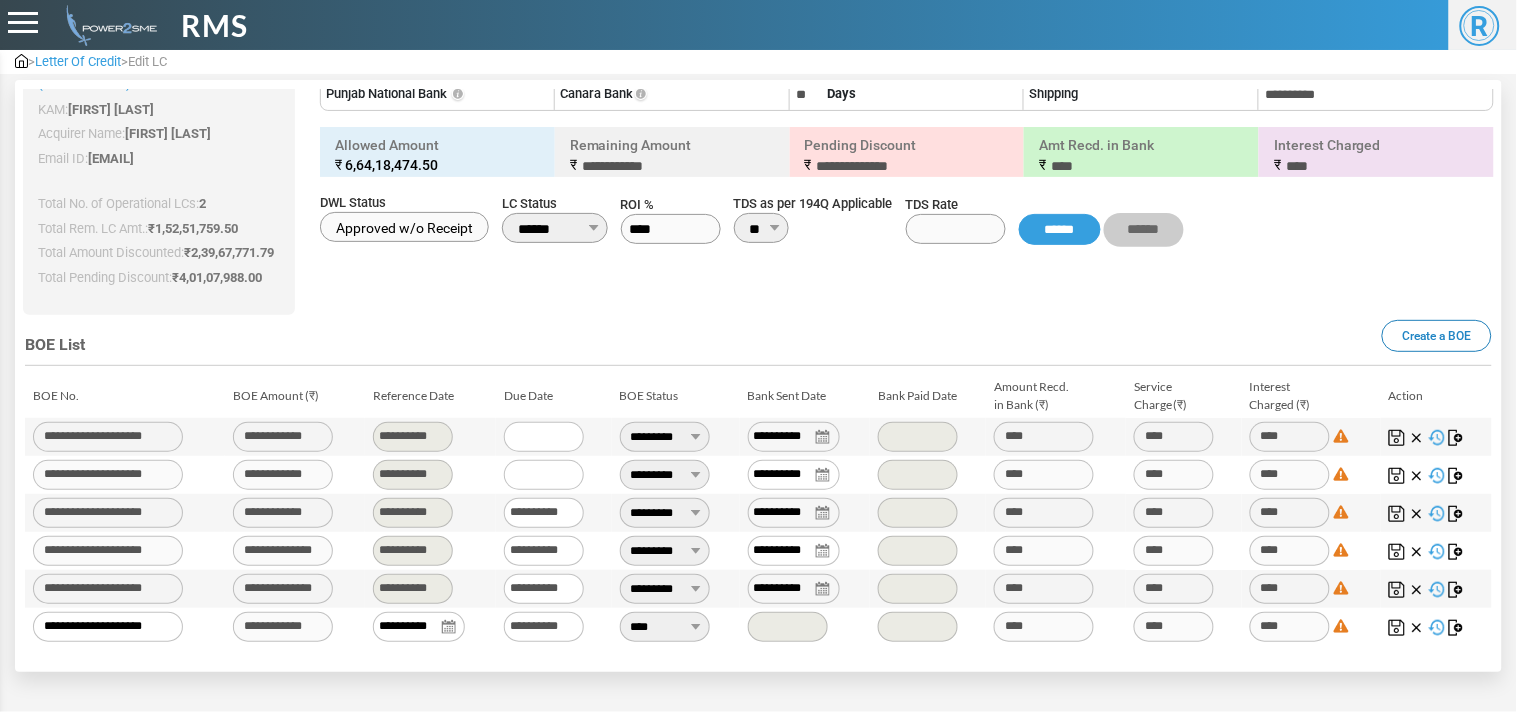 scroll, scrollTop: 137, scrollLeft: 0, axis: vertical 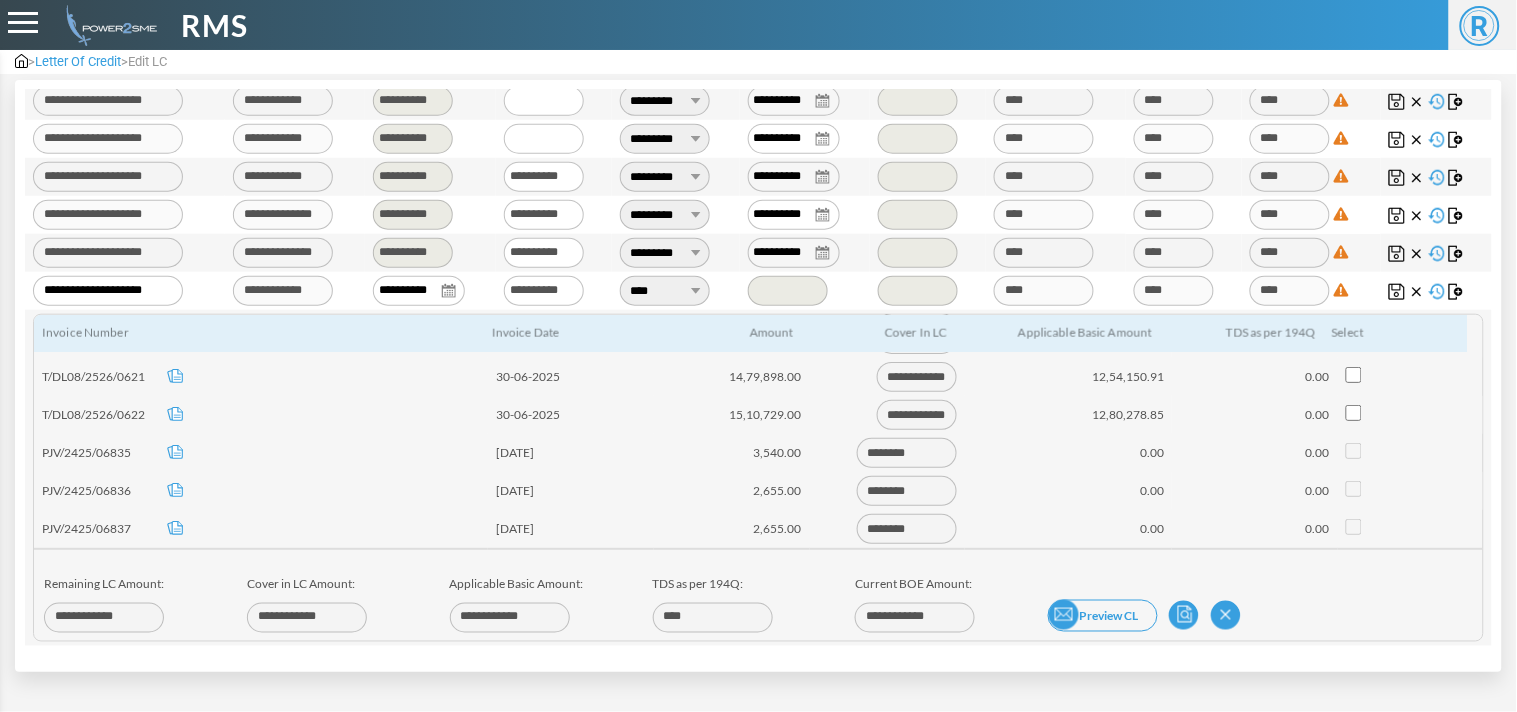 click at bounding box center [1064, 615] 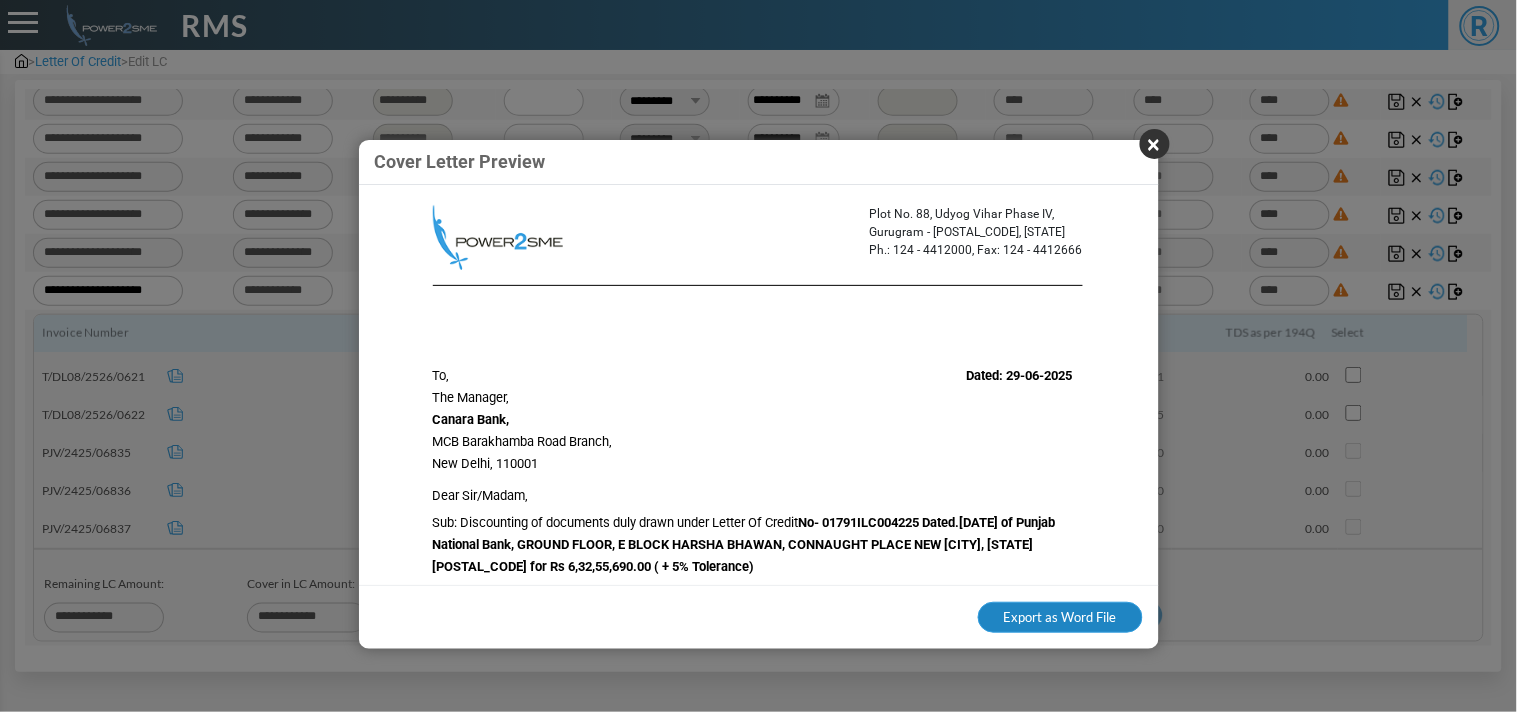 click on "Export
as Word File" at bounding box center (1060, 618) 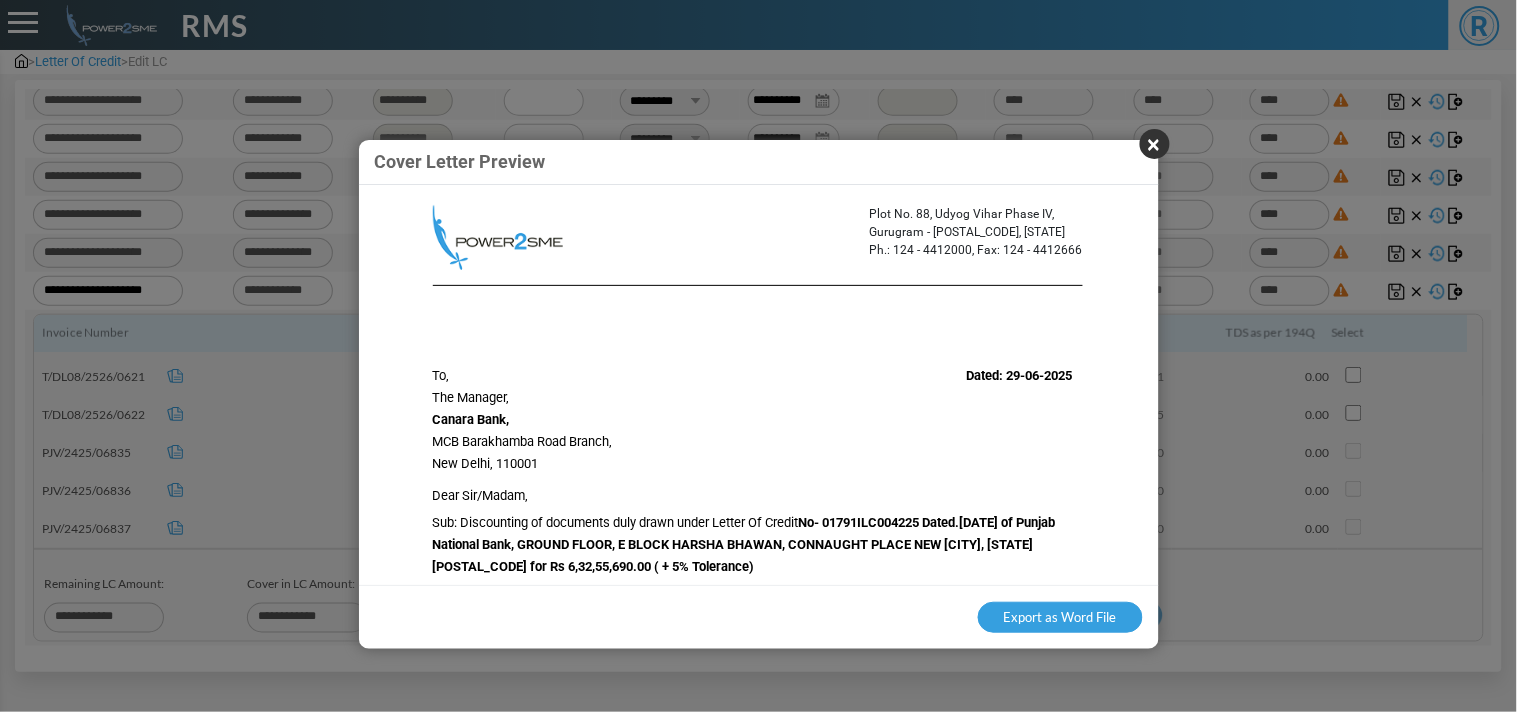 click on "×" at bounding box center [1155, 144] 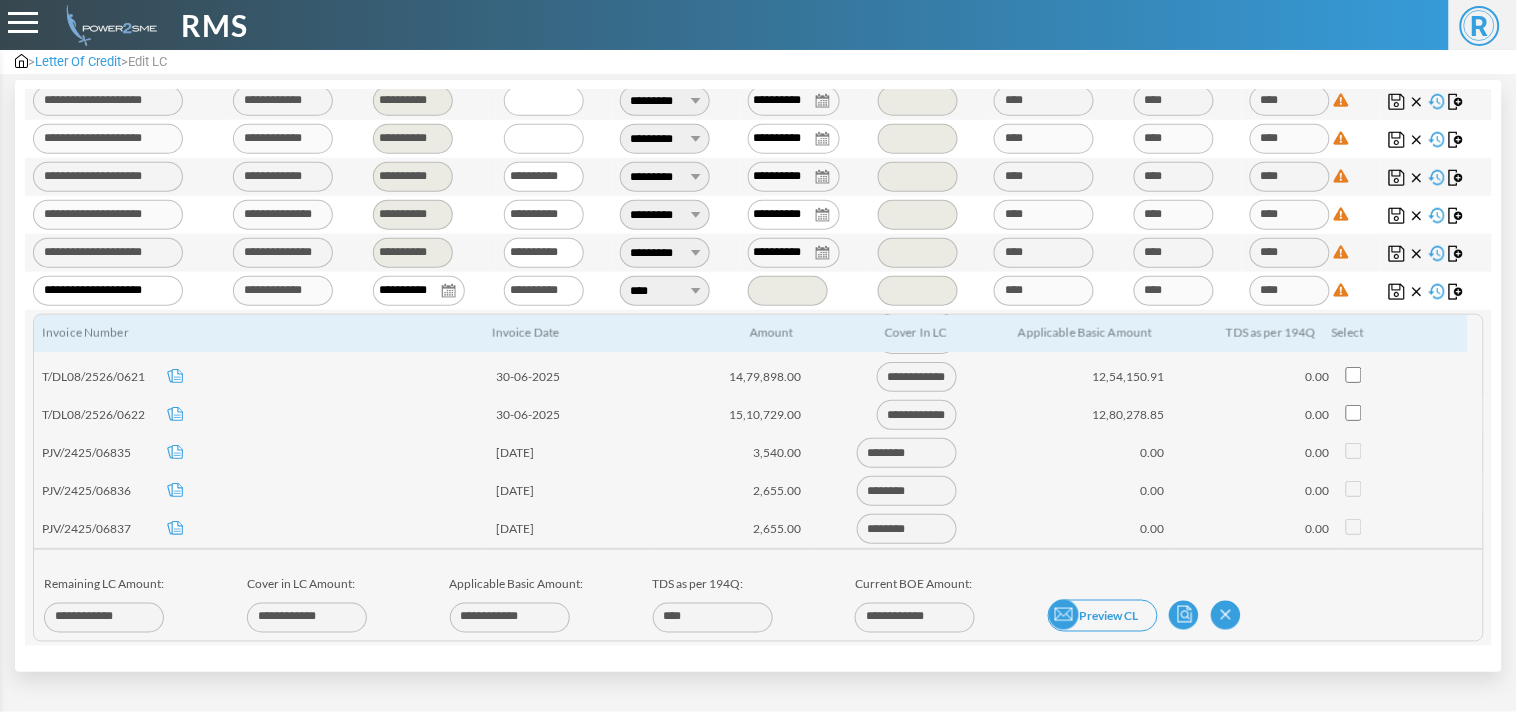 click at bounding box center (1064, 615) 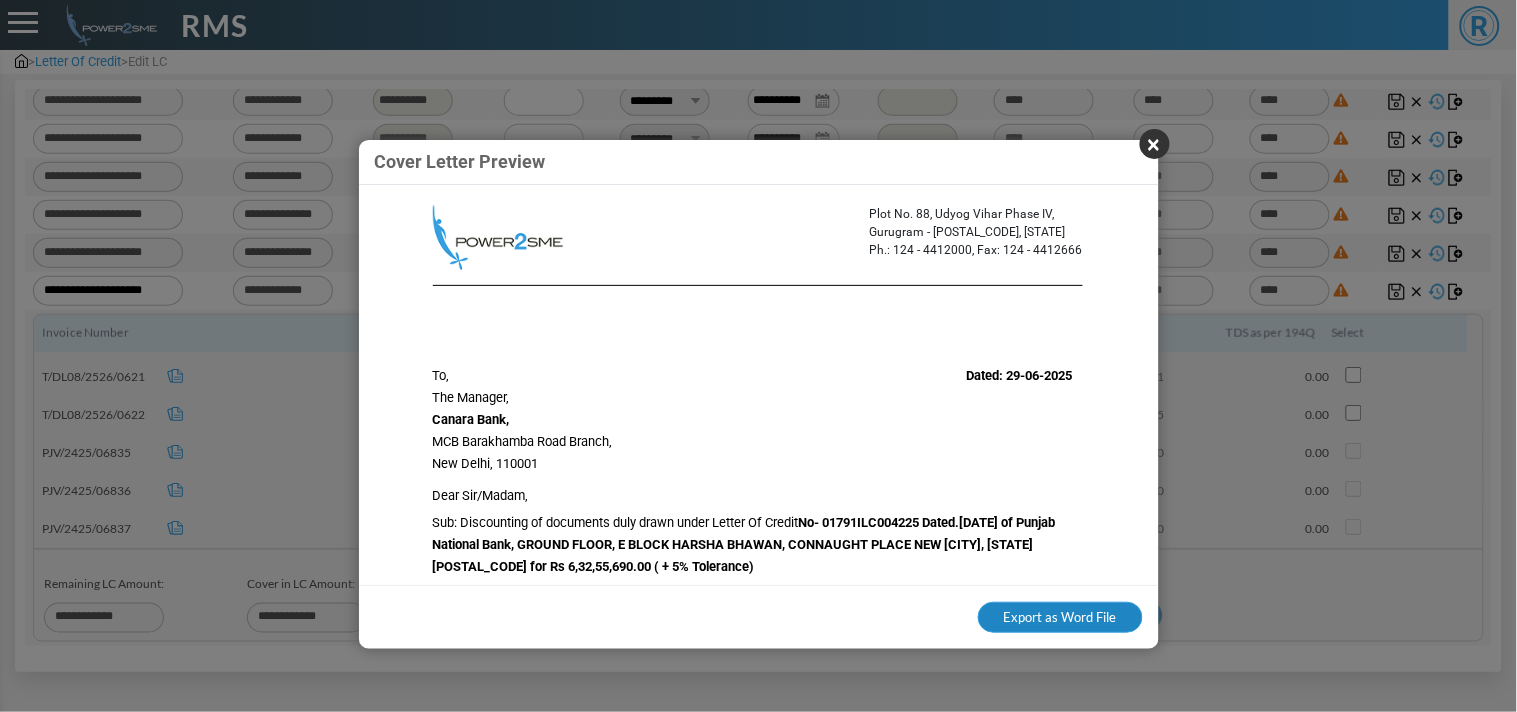 click on "Export
as Word File" at bounding box center (1060, 618) 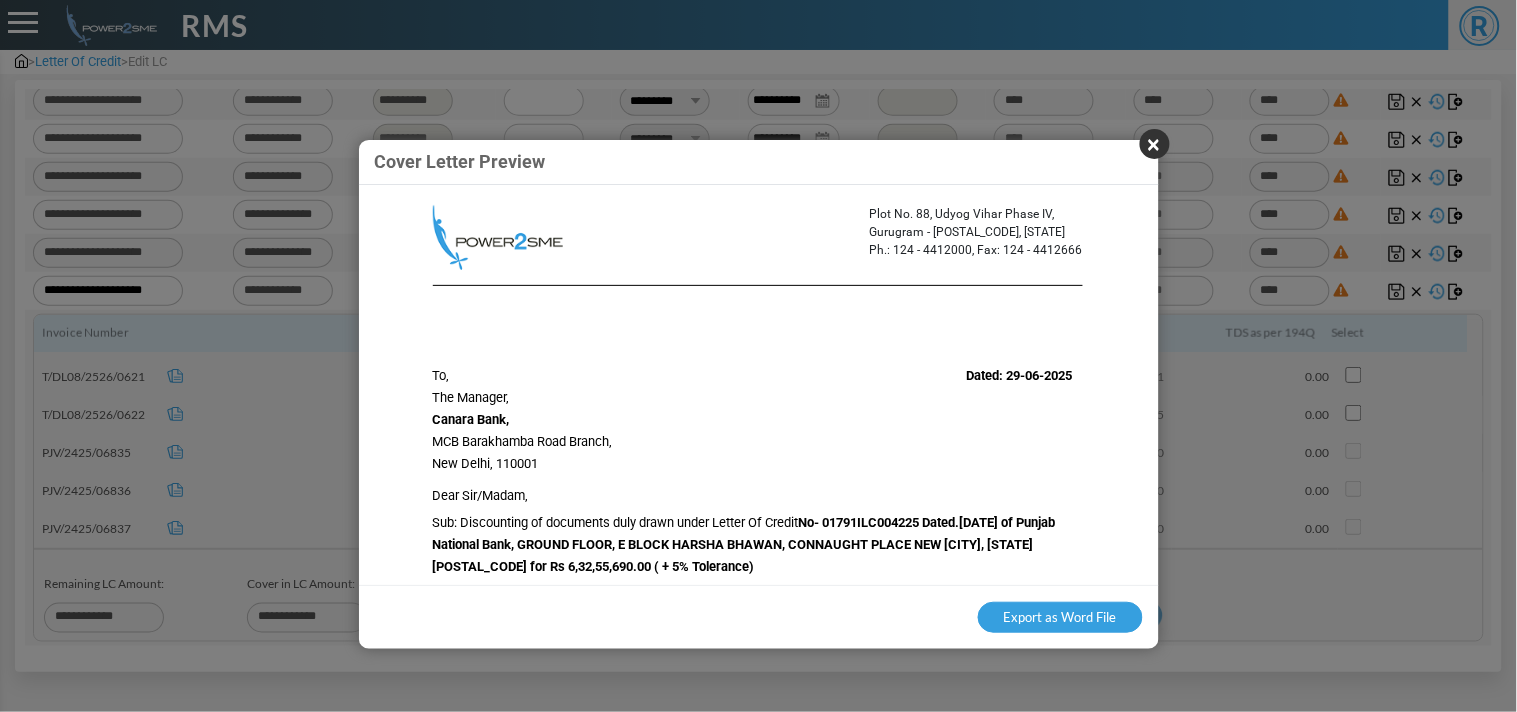 click on "×
Cover Letter Preview
Plot No. 88, Udyog Vihar Phase IV,  Gurugram - 122015, Haryana  Ph.: 124 - 4412000, Fax: 124 - 4412666   To,  The Manager, Canara Bank, MCB Barakhamba Road Branch, New Delhi, 110001   Dated: 29-06-2025    Dear Sir/Madam,  Sub: Discounting of documents duly drawn under Letter Of Credit  No- 01791ILC004225 Dated.31-05-2025 of Punjab National Bank, GROUND FLOOR, E BLOCK
HARSHA BHAWAN,  CONNAUGHT PLACE
NEW DELHI 110001 for Rs 6,32,55,690.00 ( + 5% Tolerance) Please find enclosed bill of exchange of  Rs-92,47,725.00  along with relevant documents drawn under above mentioned letter of credit. You are requested to discount the same & credit the proceeds as per details below: Beneficiary name   :  Power2sme Private Limited Bank name    :  HDFC Bank Ifsc code  :  HDFC0000485 CC-A/c No    :  50200001600373 Thanking you, Yours sincerely, For M/s  Power2sme Pvt Ltd Authorized Signatory
Export
as Word File" at bounding box center (758, 356) 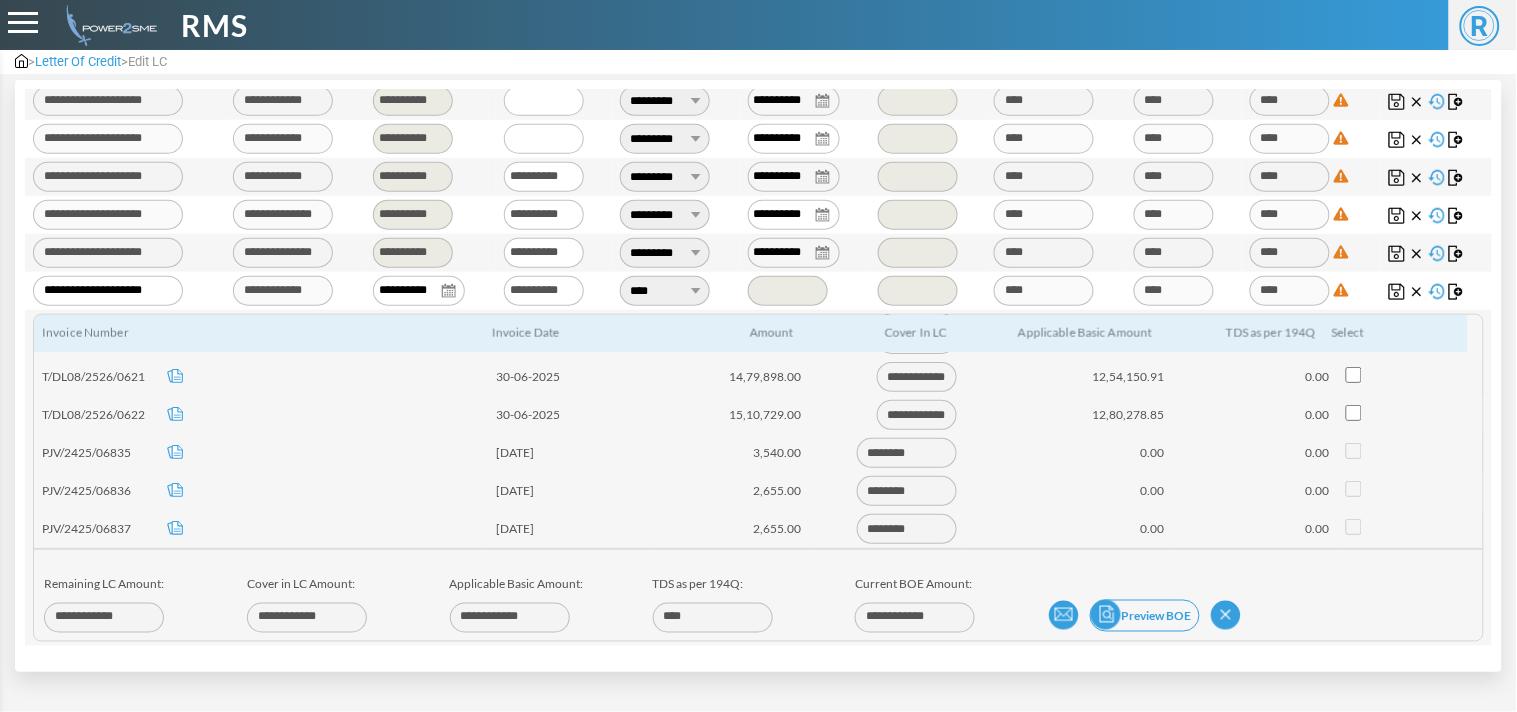 click on "Preview BOE" at bounding box center (1145, 616) 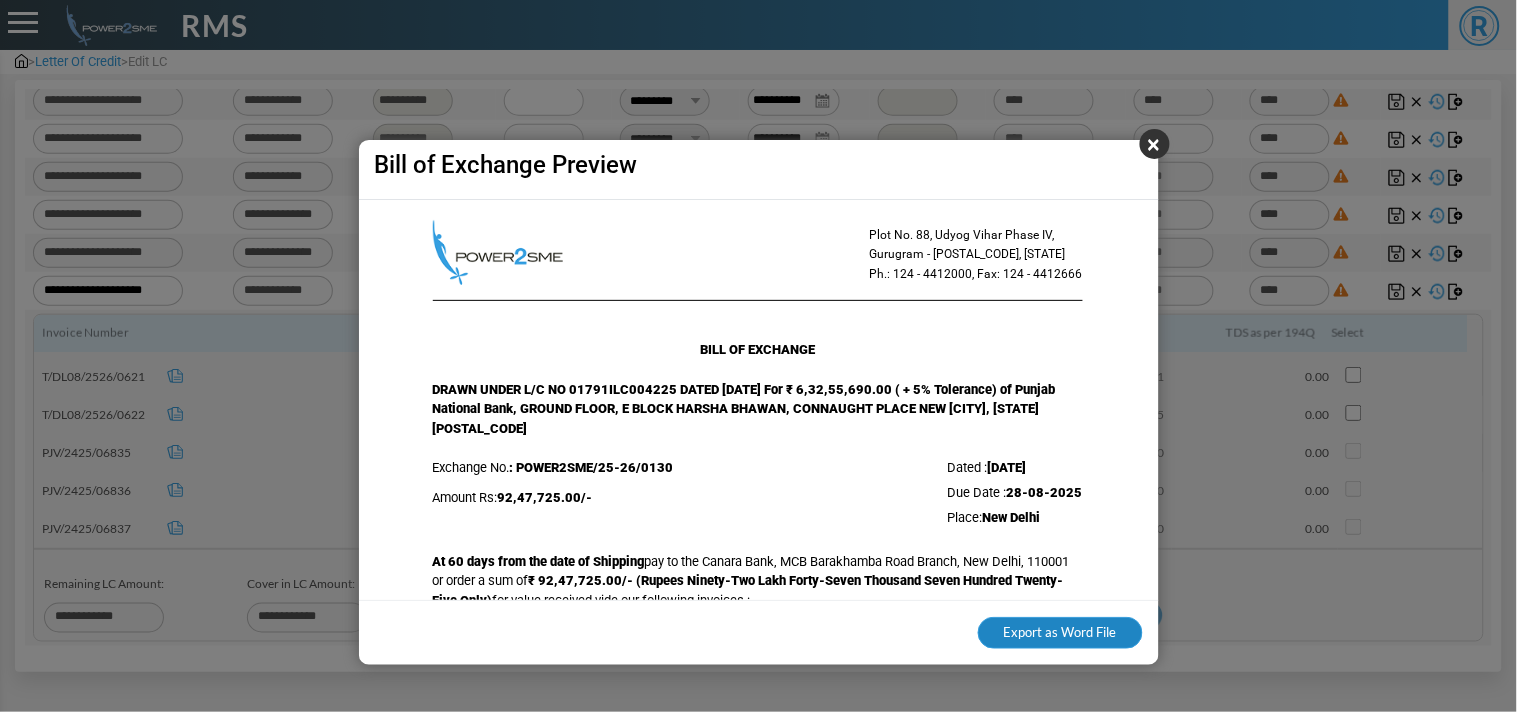 click on "Export
as Word File" at bounding box center [1060, 633] 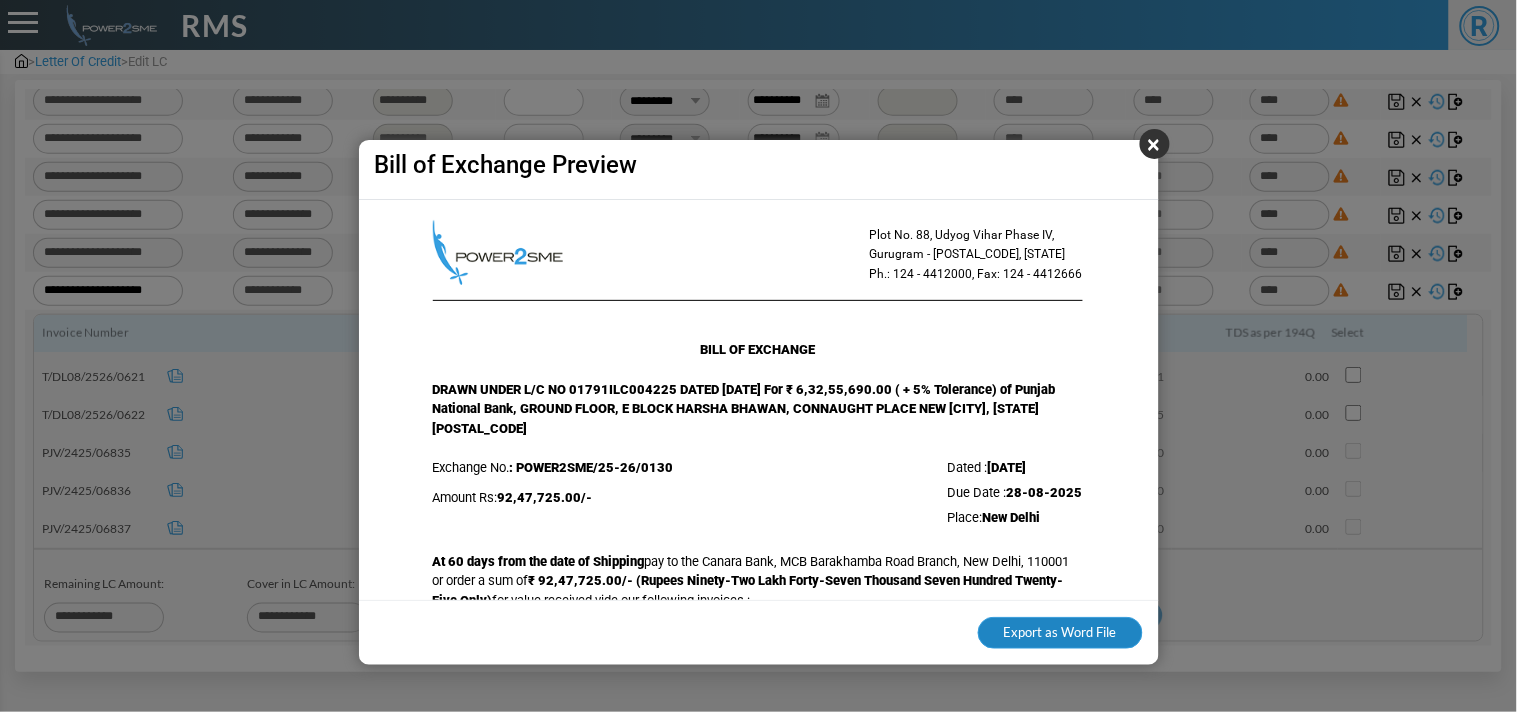 type 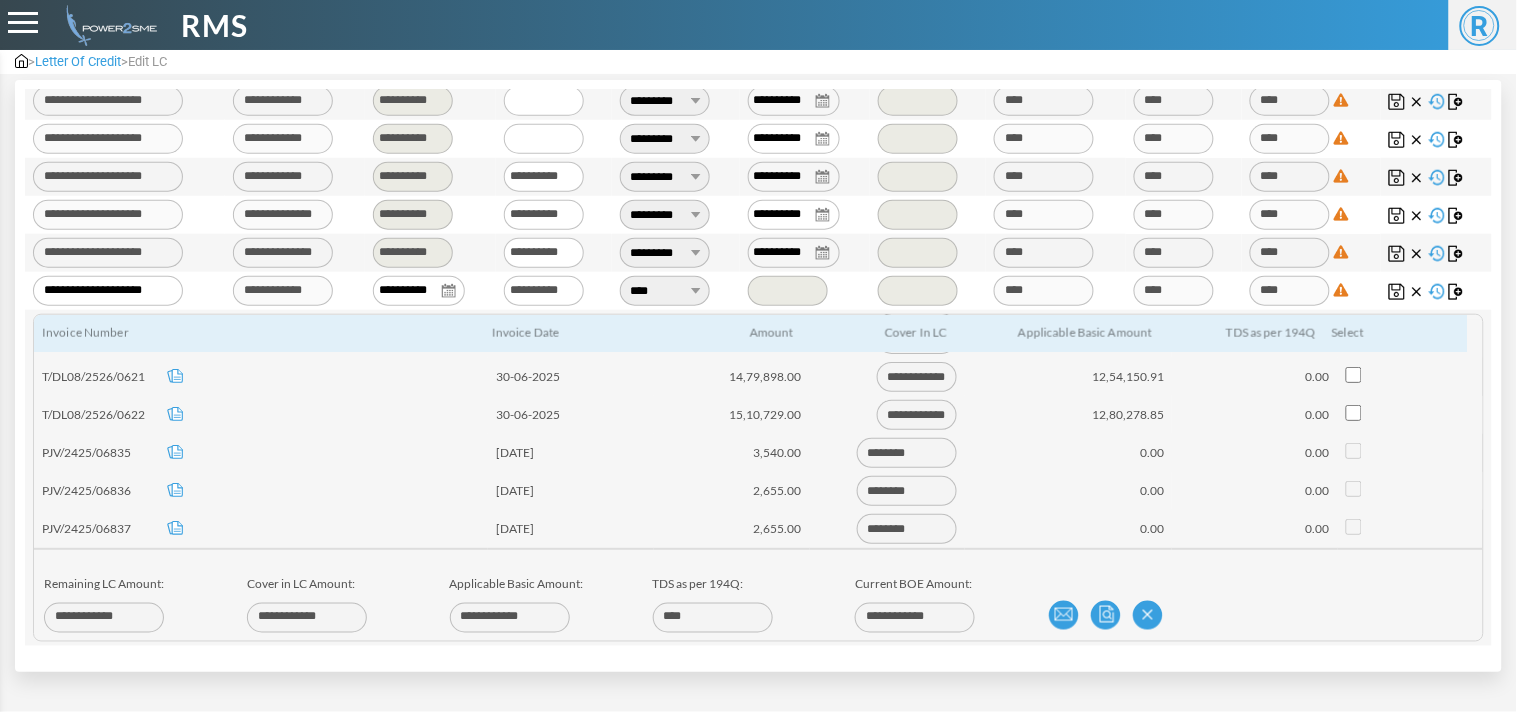 scroll, scrollTop: 0, scrollLeft: 0, axis: both 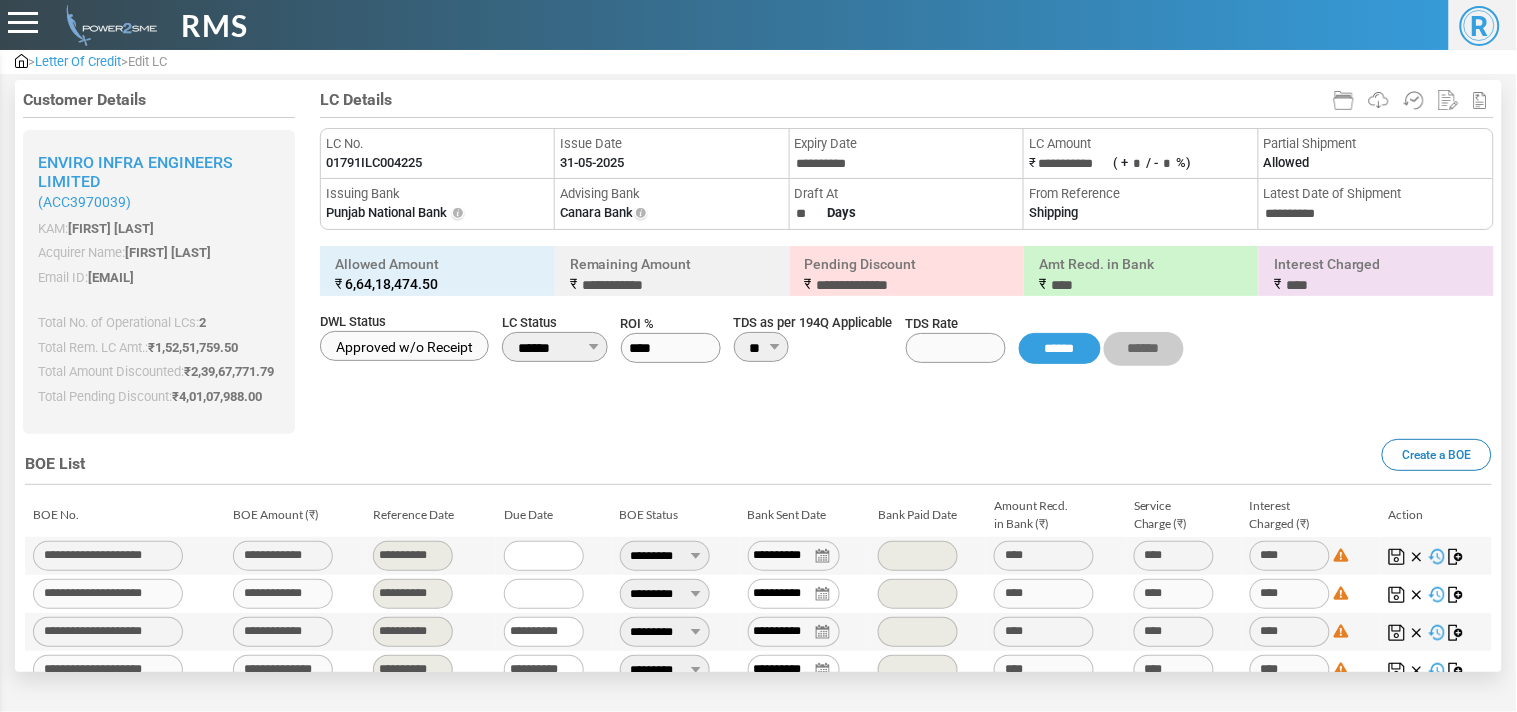 click on "01791ILC004225" at bounding box center (374, 163) 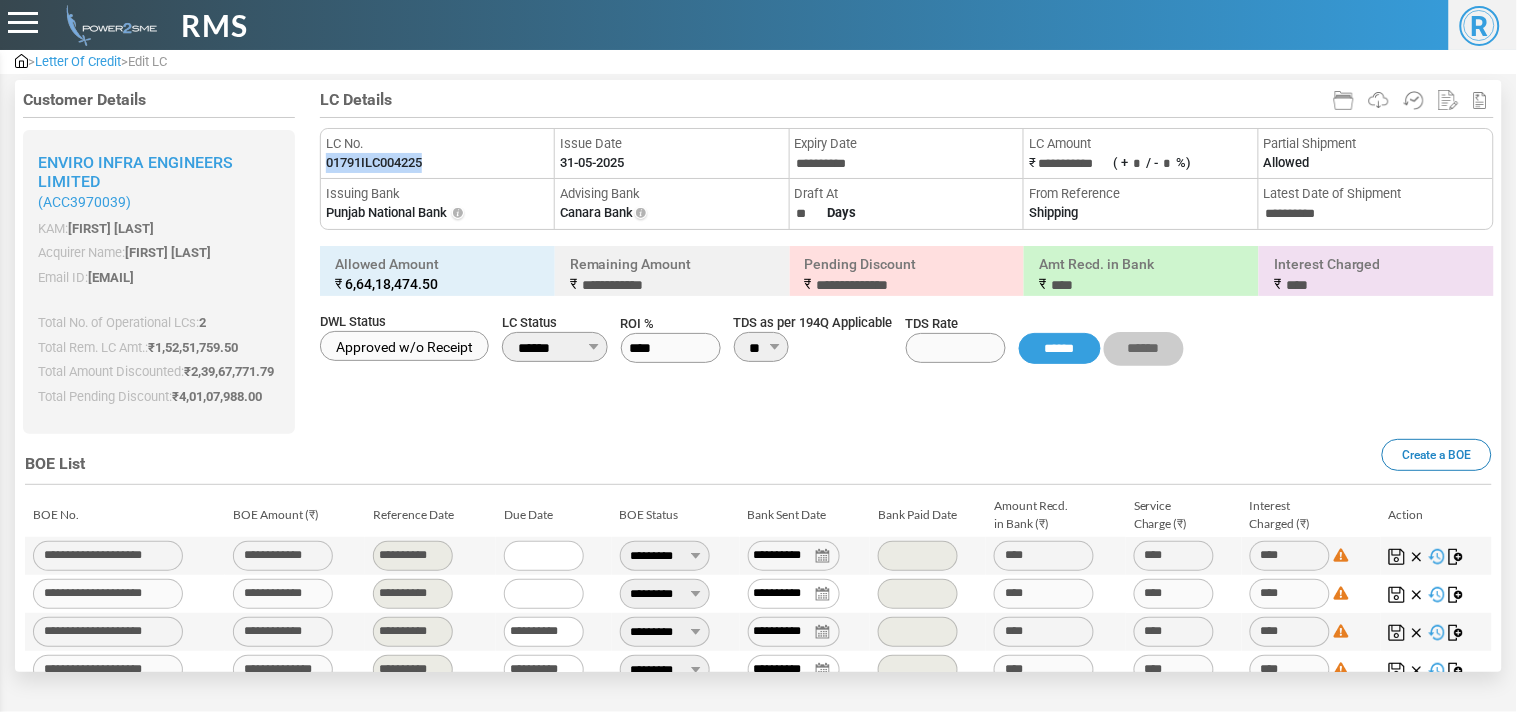 click on "01791ILC004225" at bounding box center (374, 163) 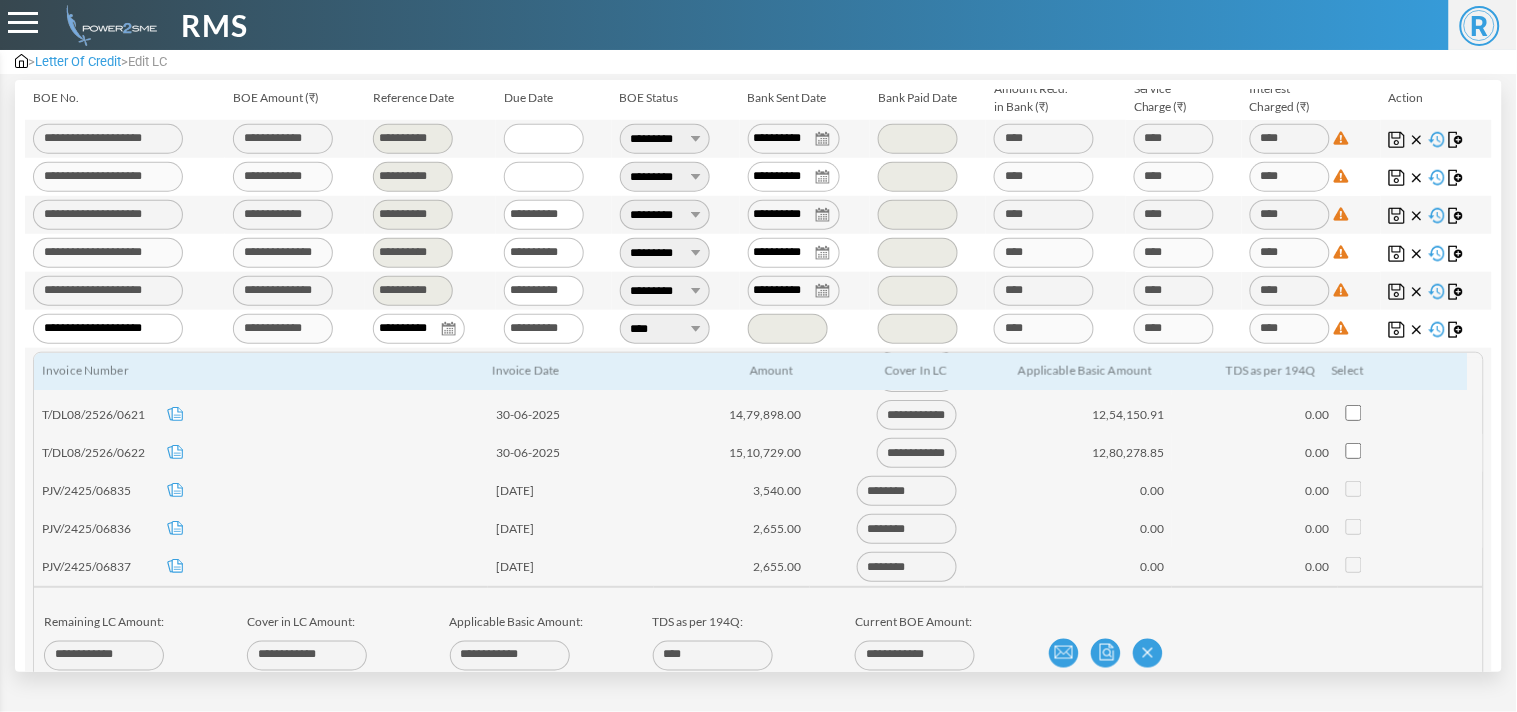 scroll, scrollTop: 474, scrollLeft: 0, axis: vertical 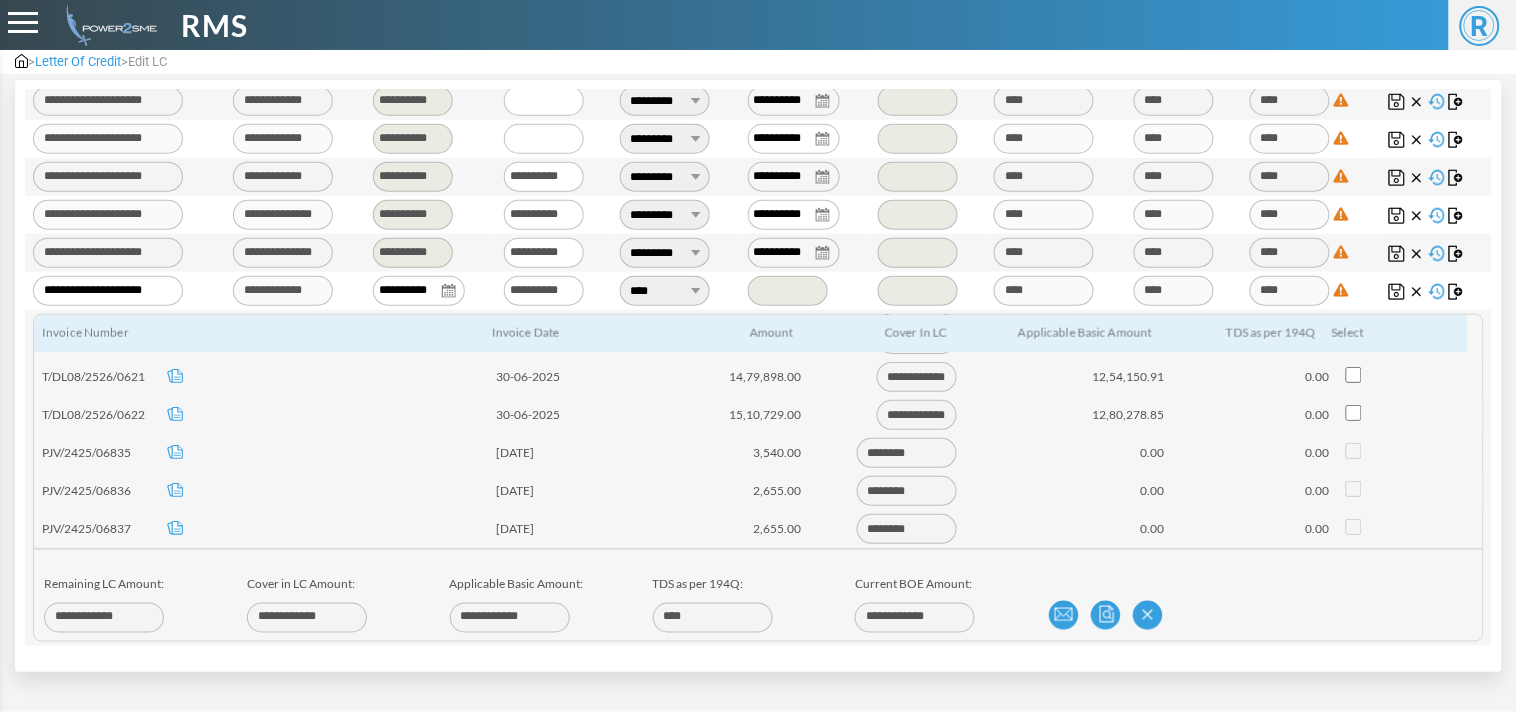click on "**** ********* *********" at bounding box center [665, 291] 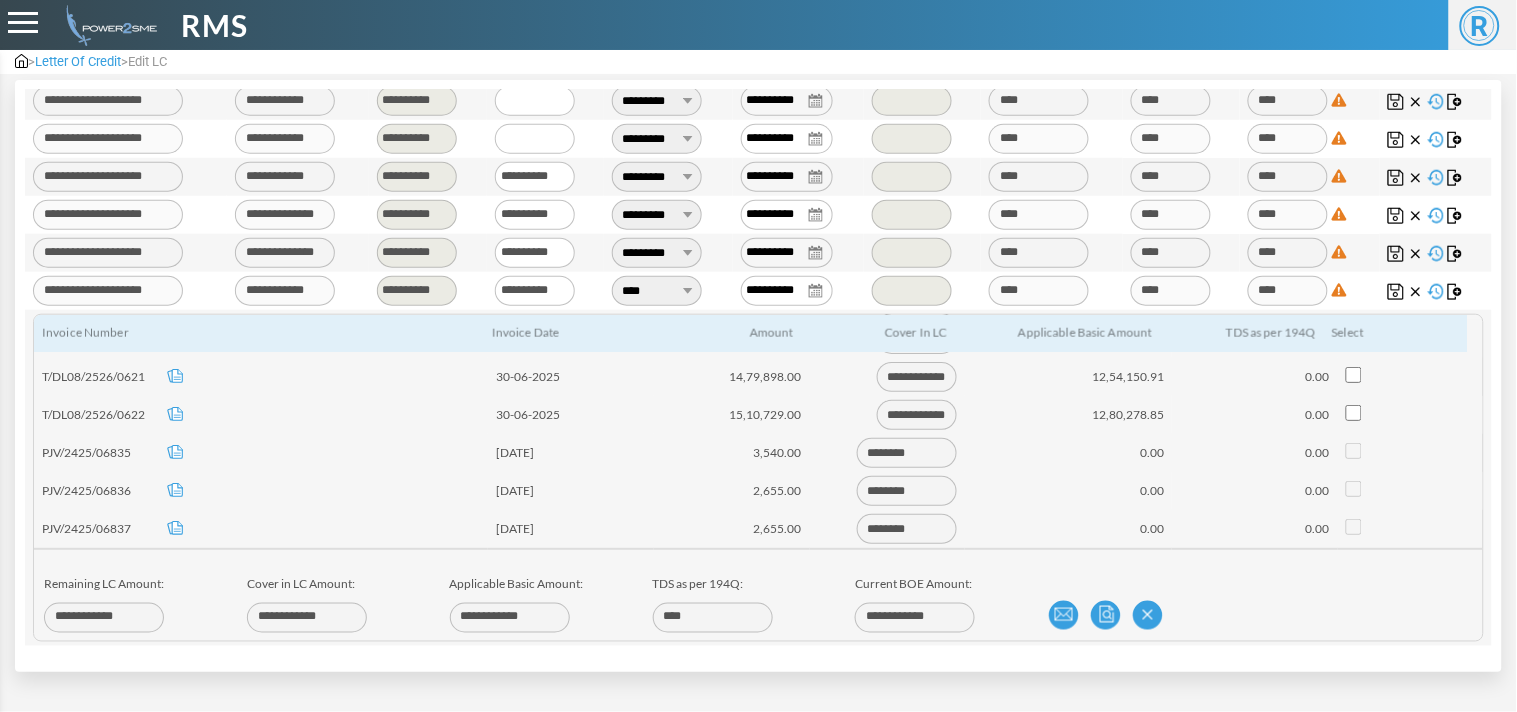 click at bounding box center (1396, 292) 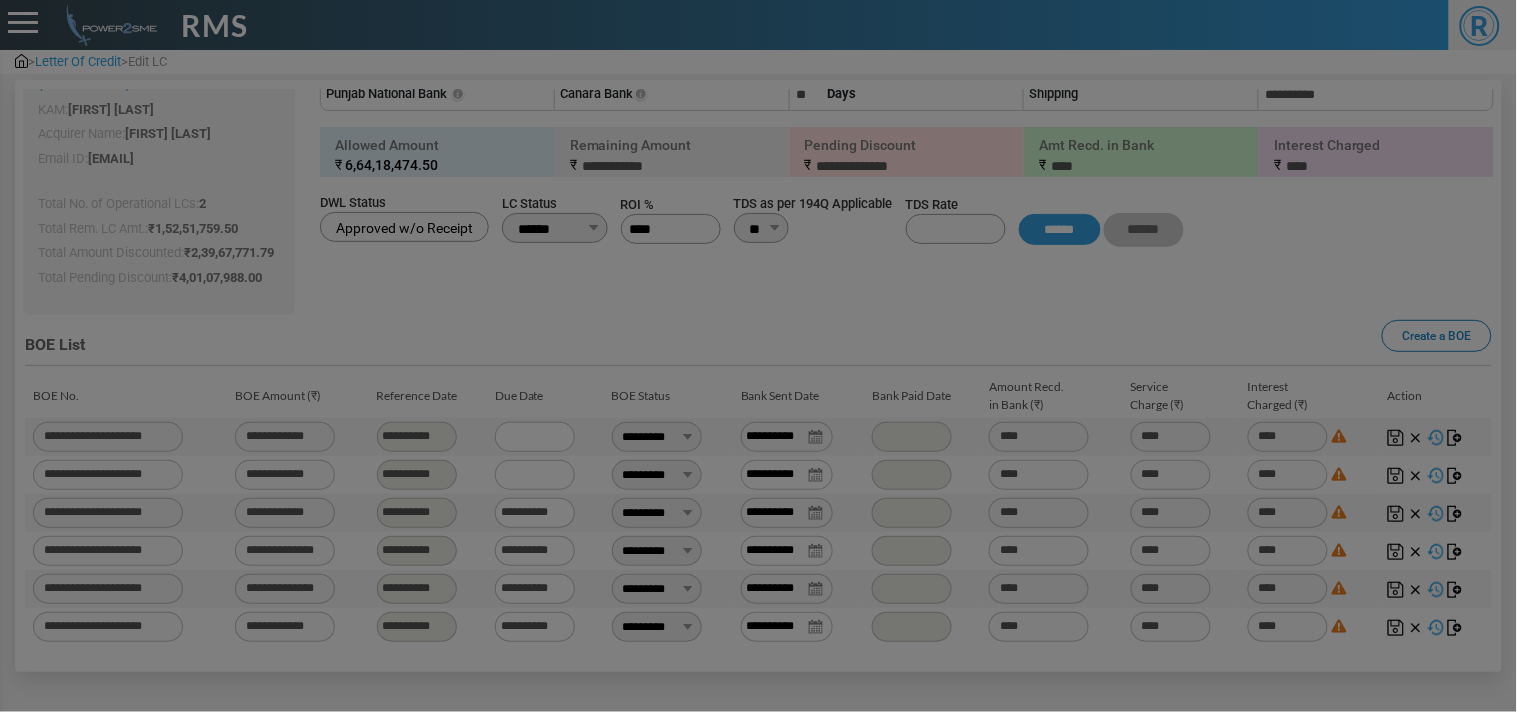 scroll, scrollTop: 138, scrollLeft: 0, axis: vertical 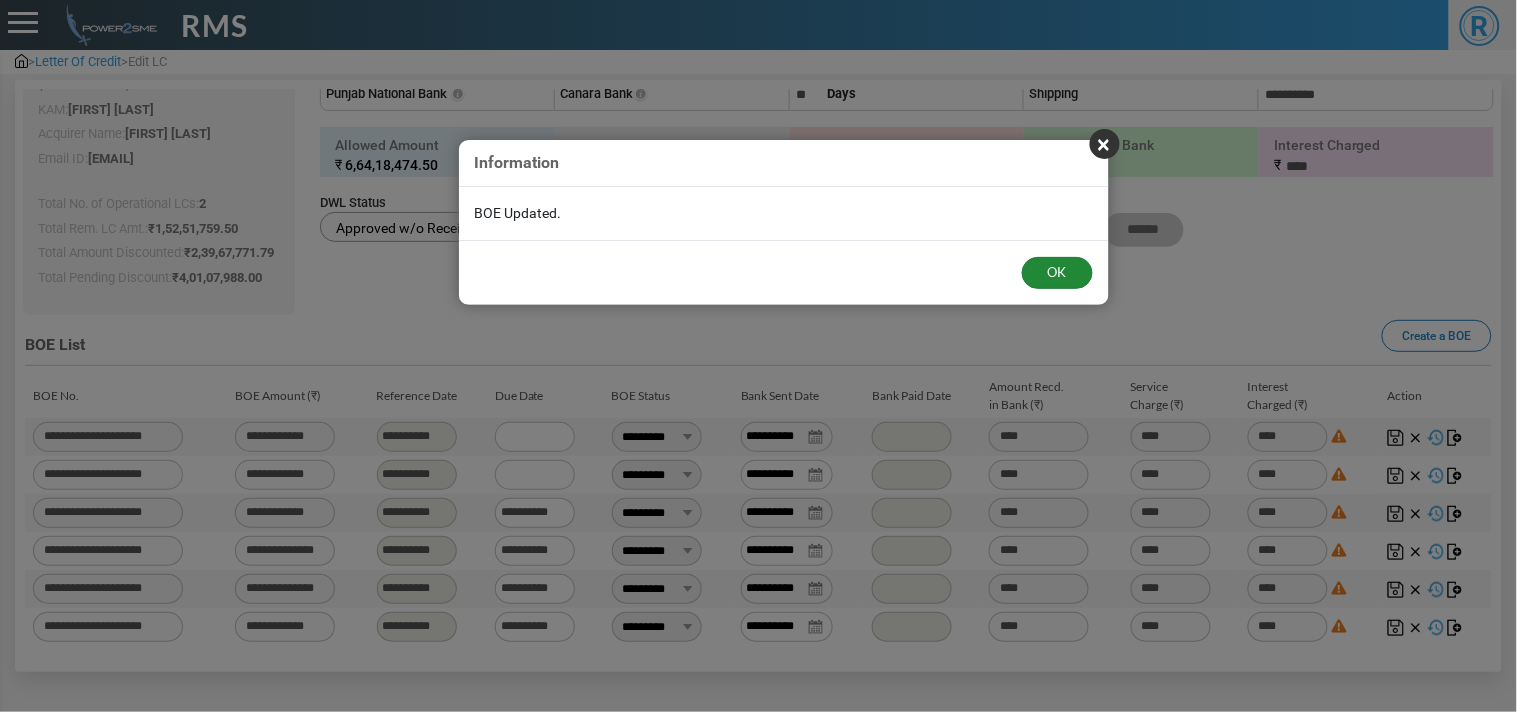 click on "OK" at bounding box center (1057, 273) 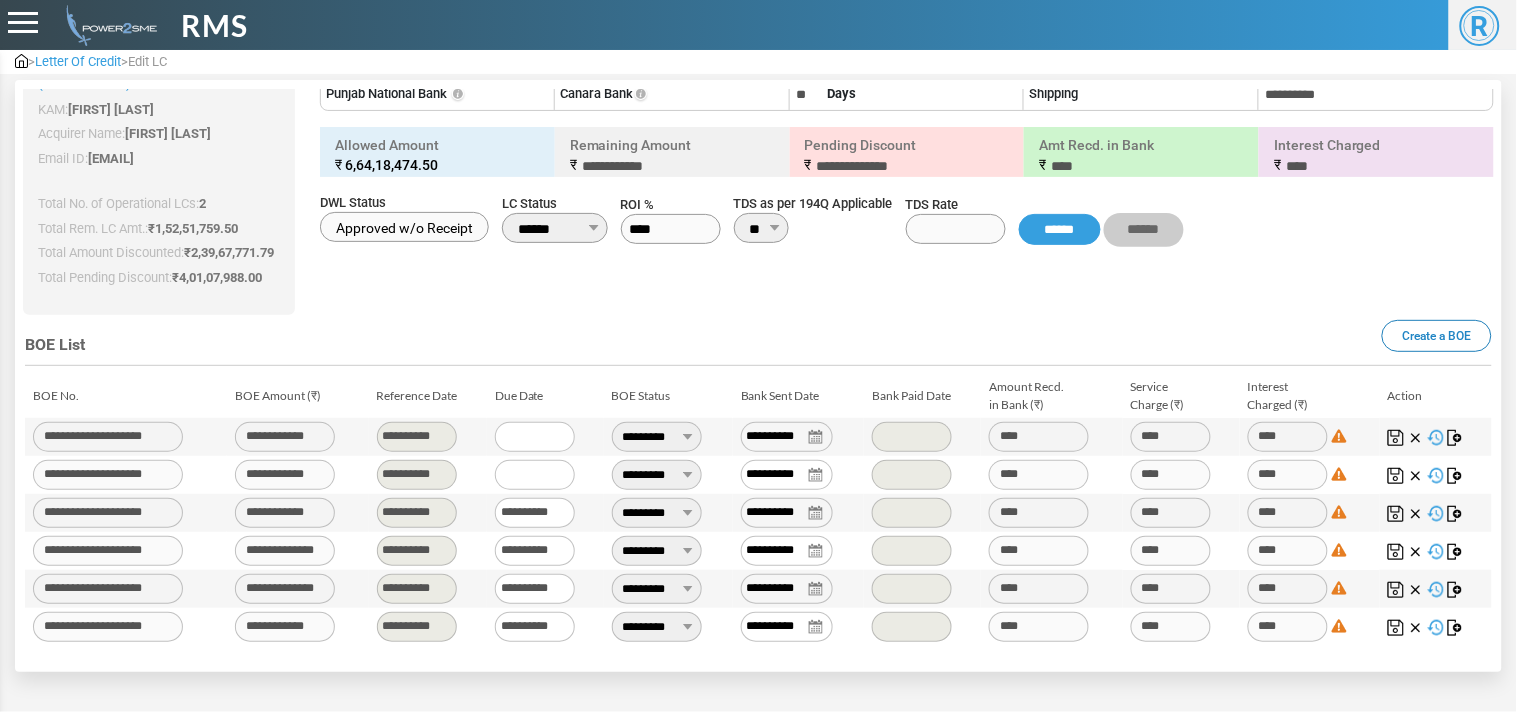 scroll, scrollTop: 0, scrollLeft: 0, axis: both 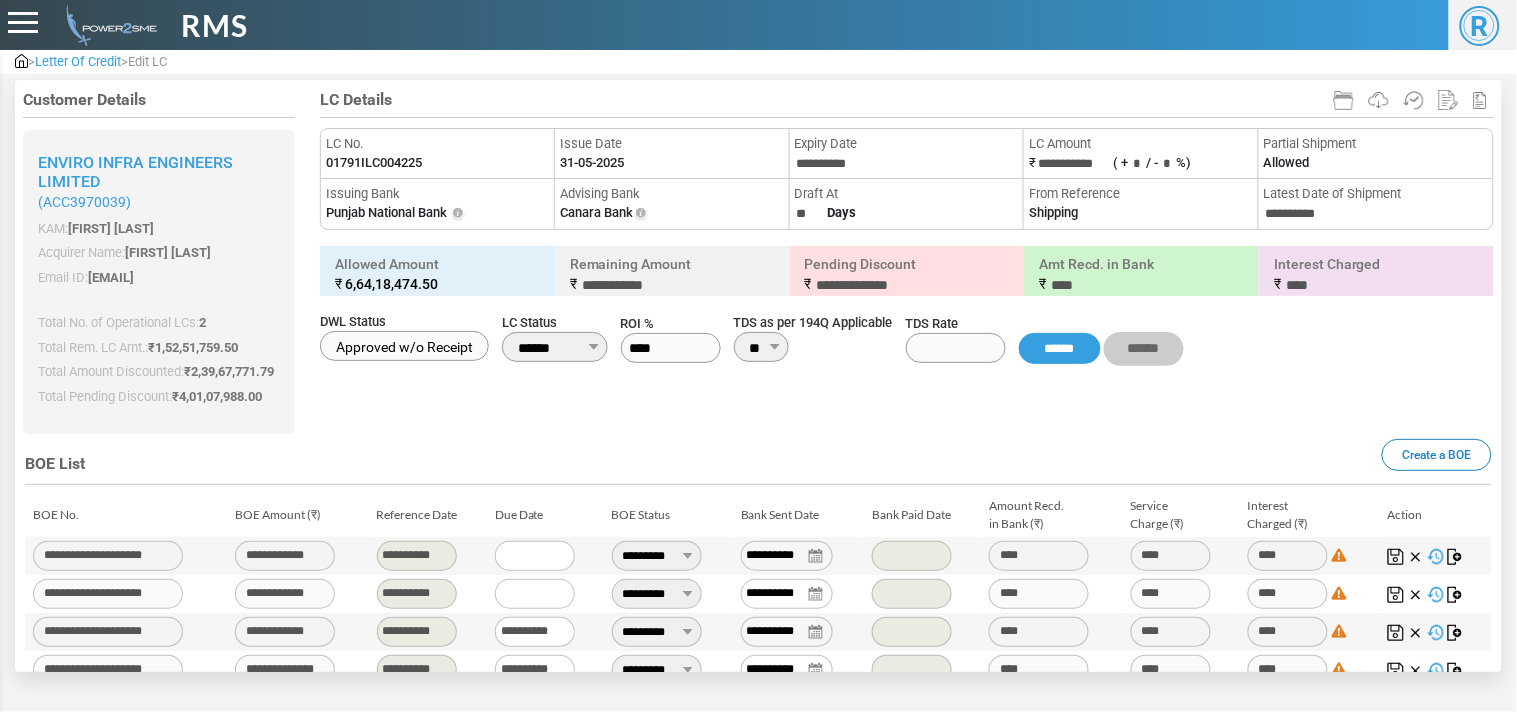 click on "Letter
Of Credit" at bounding box center [78, 61] 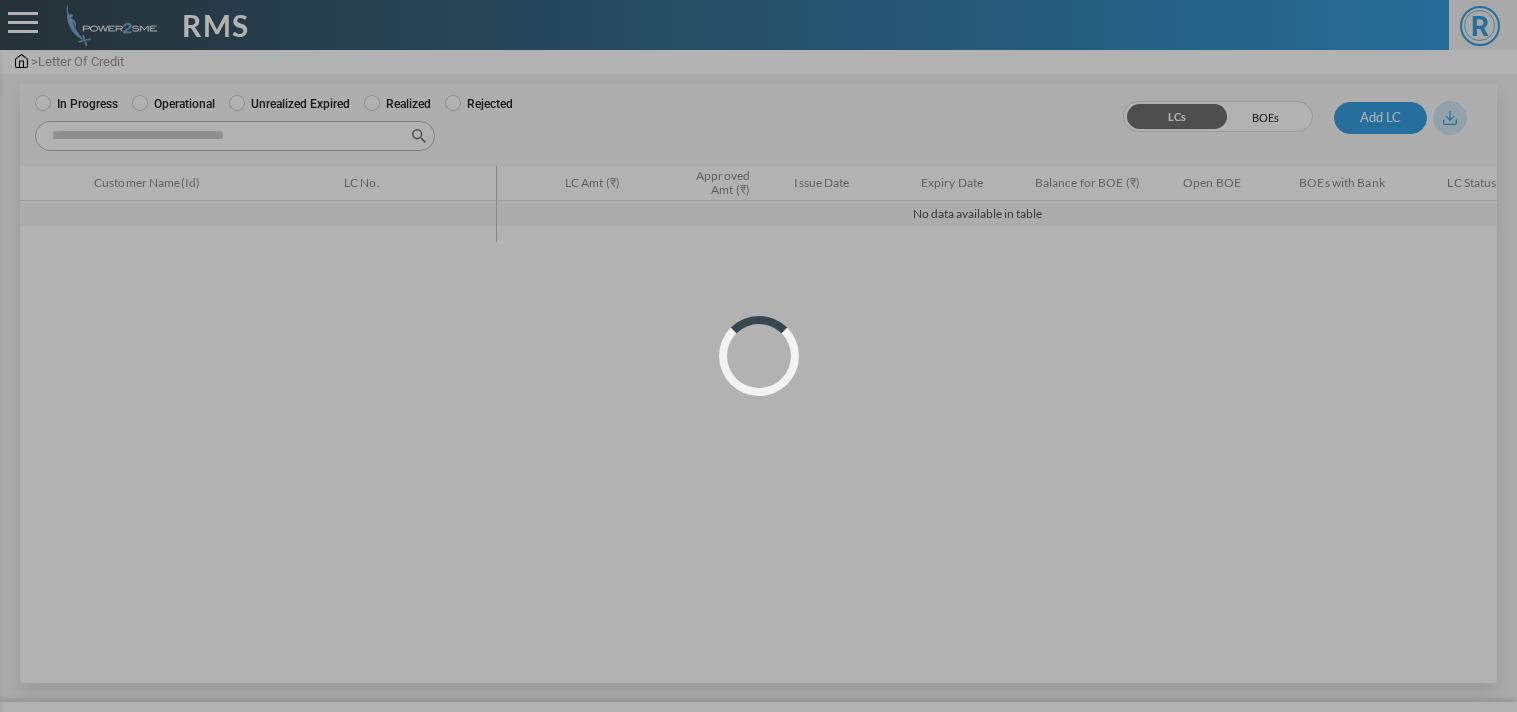 scroll, scrollTop: 0, scrollLeft: 0, axis: both 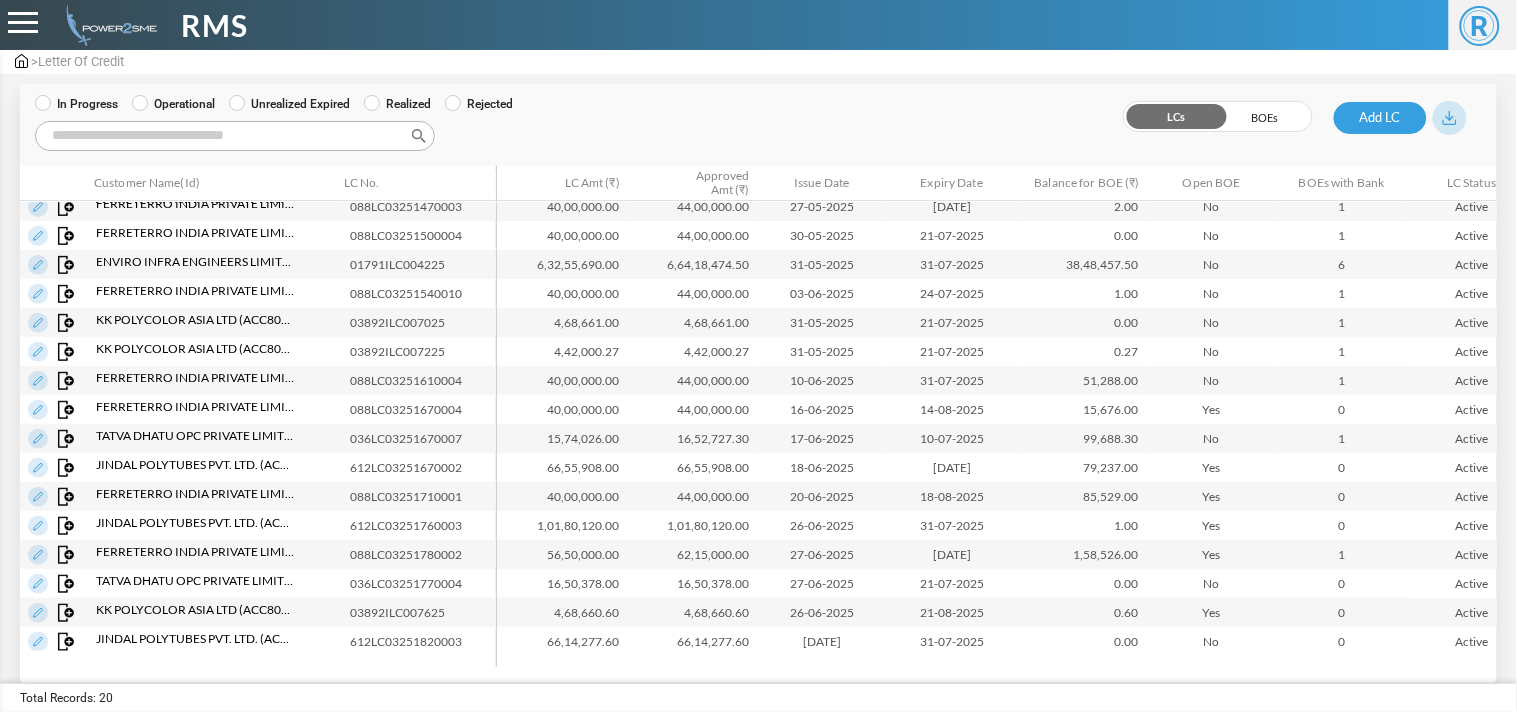 click on "Search:" at bounding box center [235, 136] 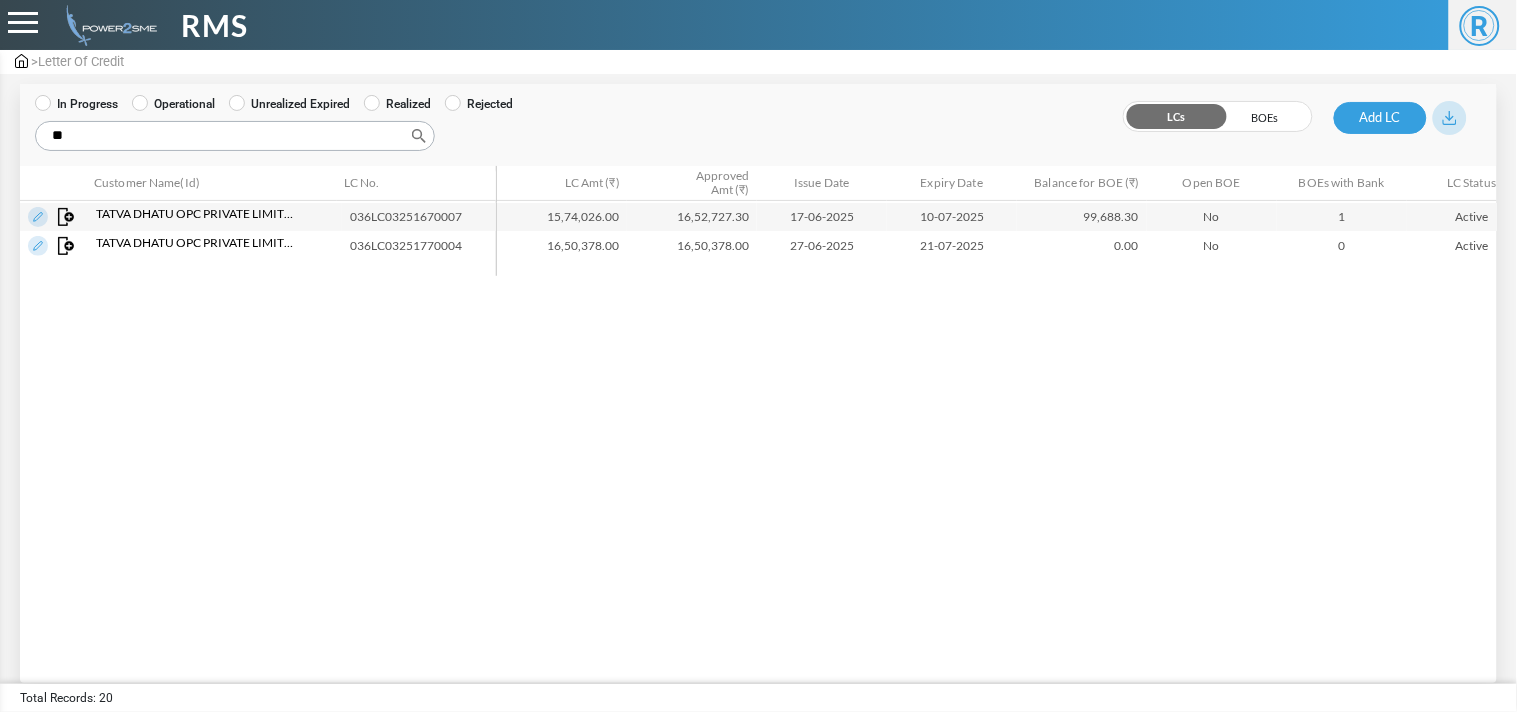 scroll, scrollTop: 0, scrollLeft: 0, axis: both 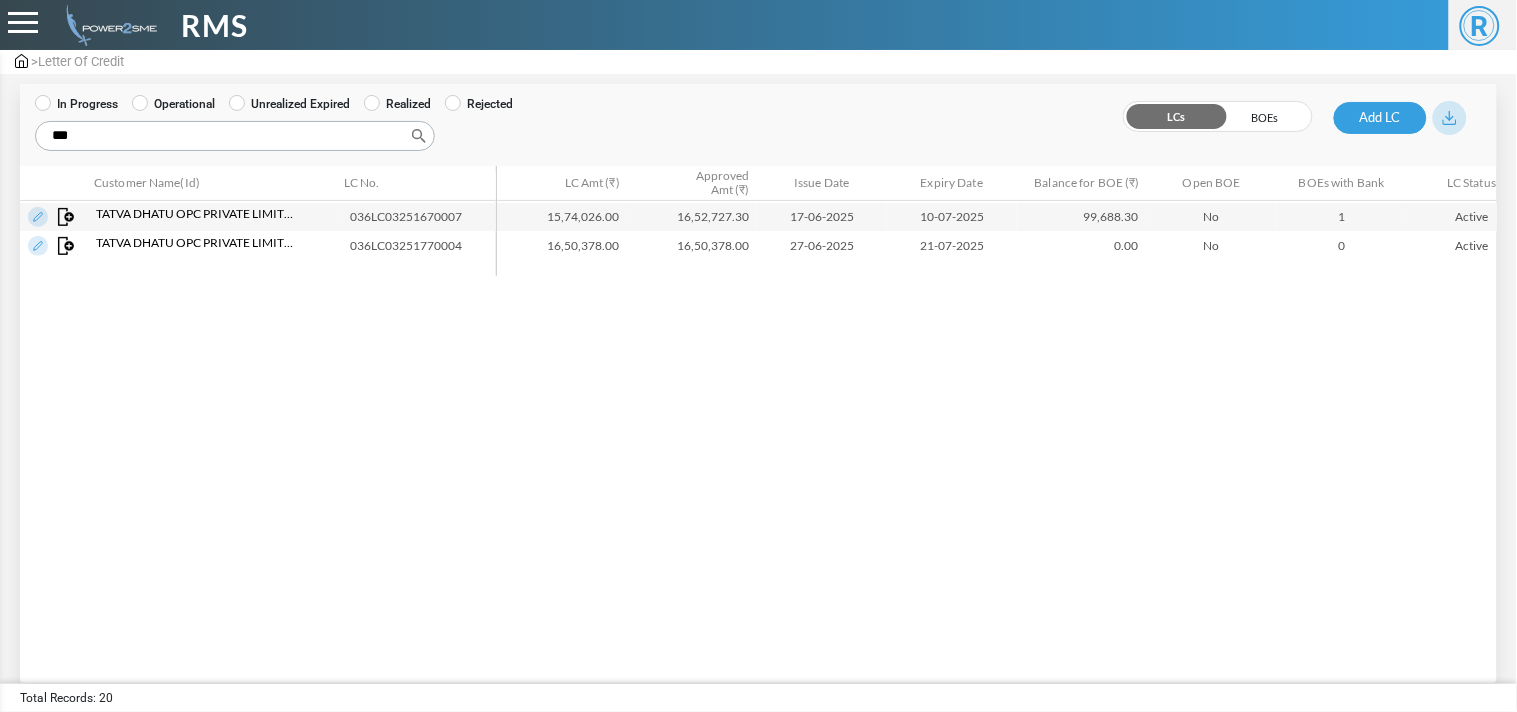 type on "***" 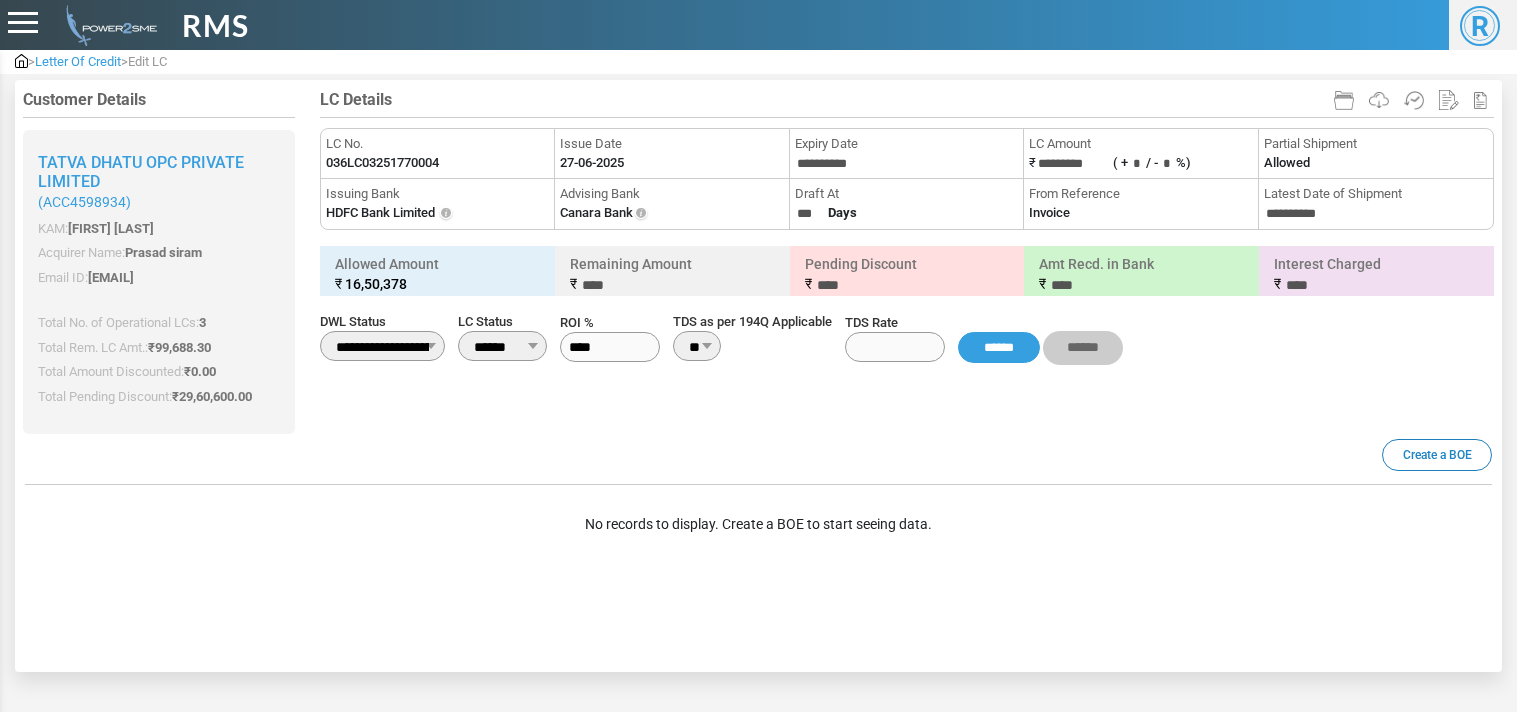 scroll, scrollTop: 0, scrollLeft: 0, axis: both 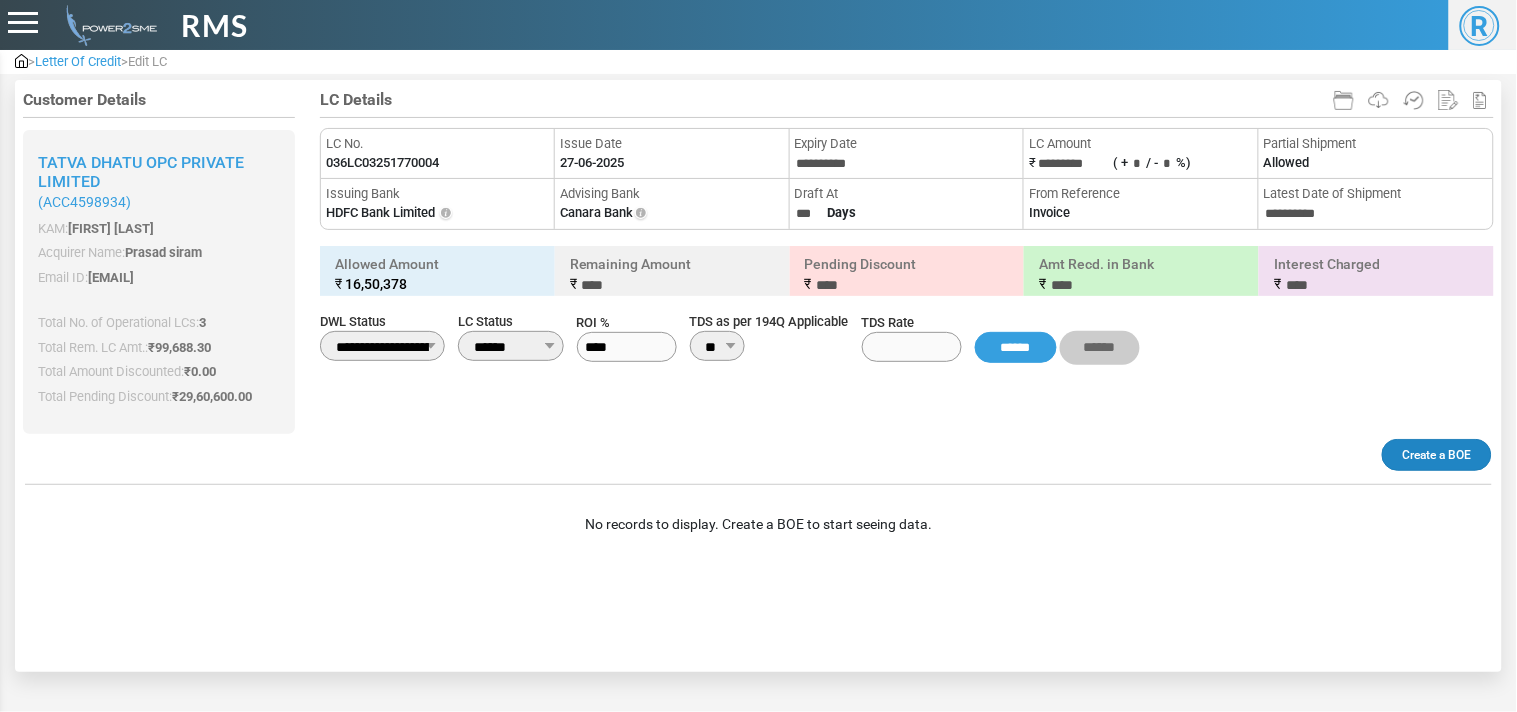 click on "Create a BOE" at bounding box center [1437, 455] 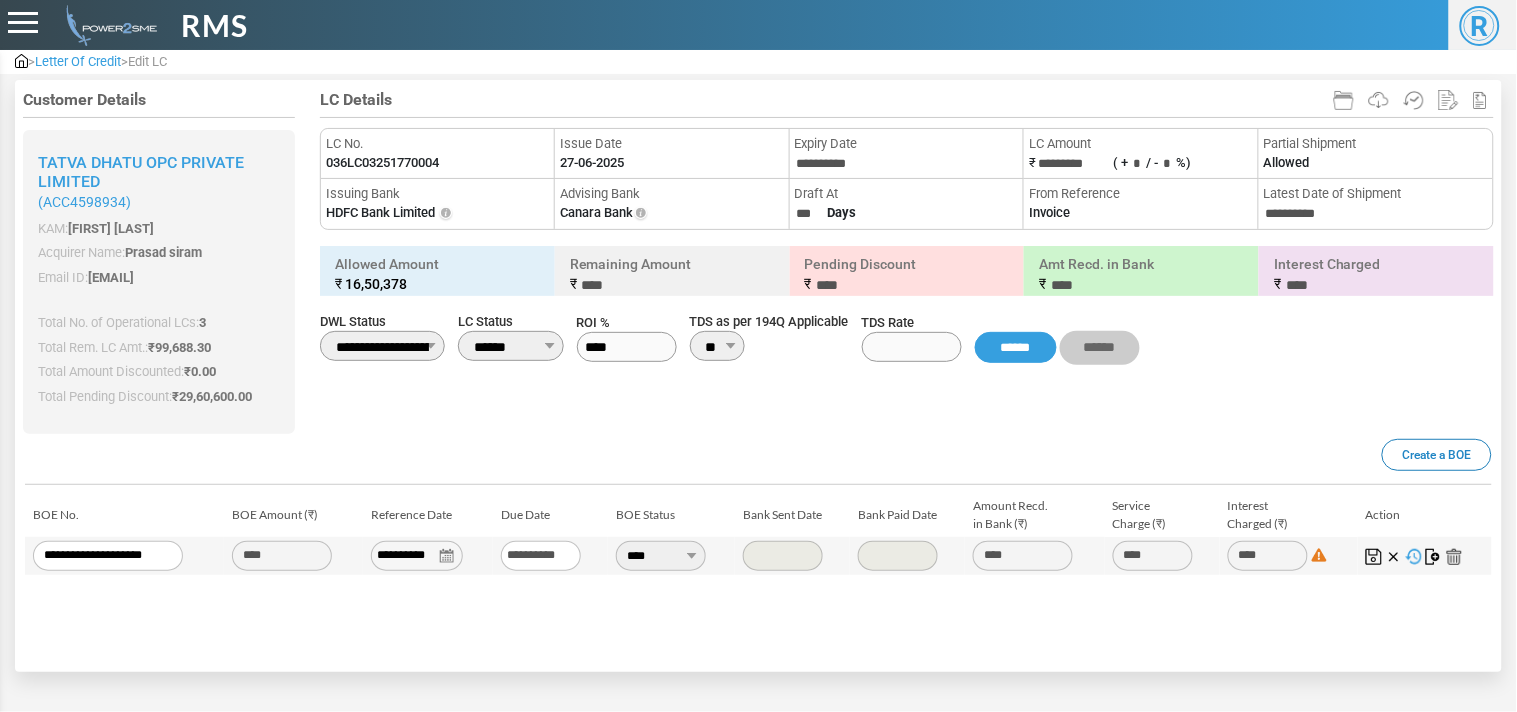 click at bounding box center (1434, 557) 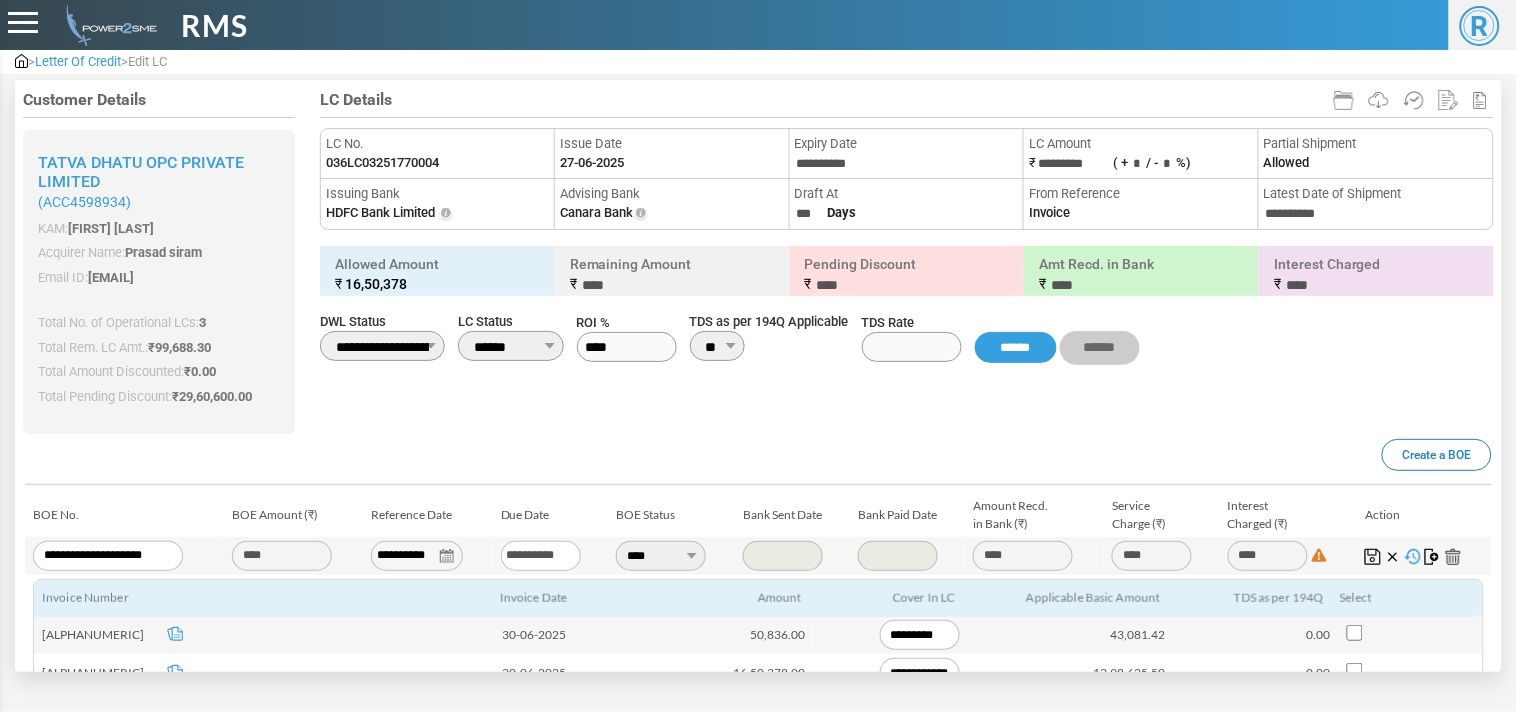 scroll, scrollTop: 264, scrollLeft: 0, axis: vertical 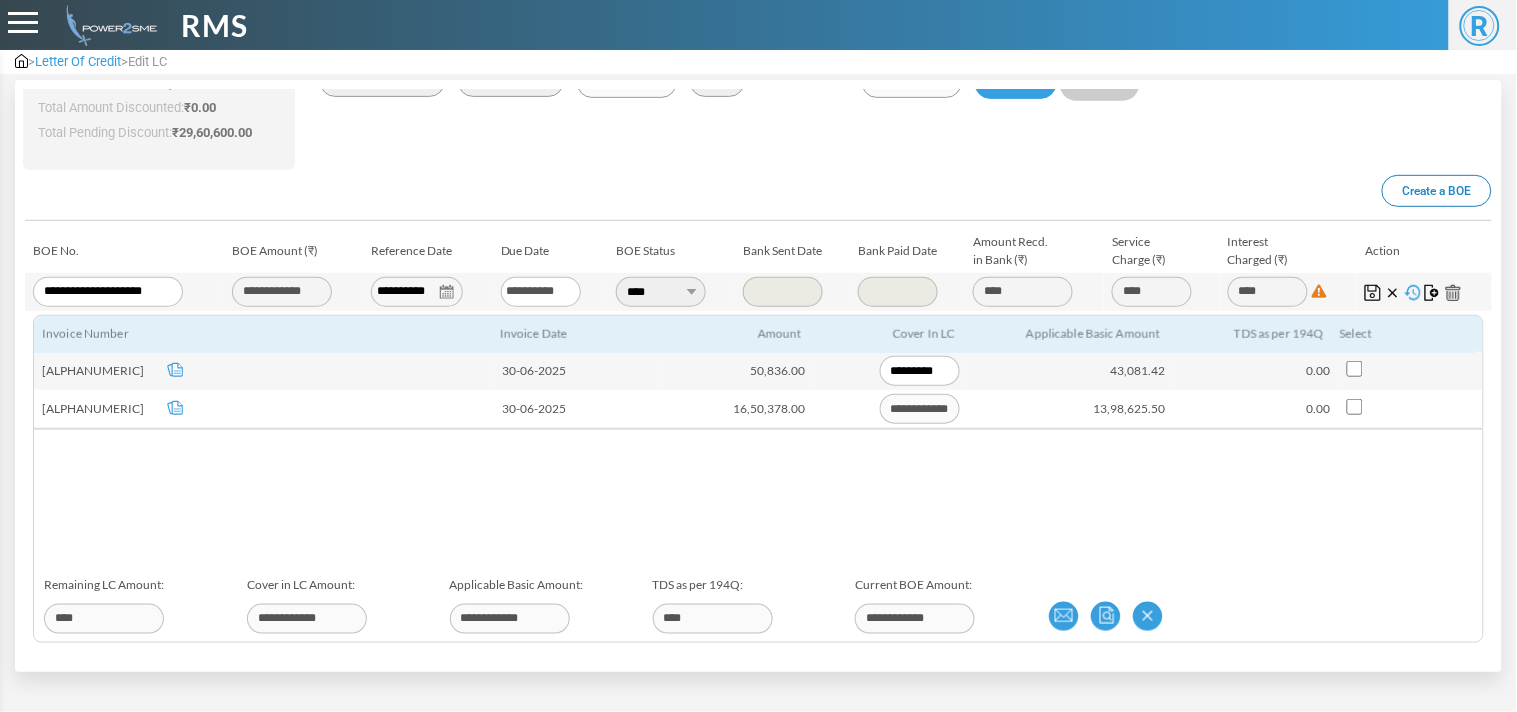 click at bounding box center [758, -2] 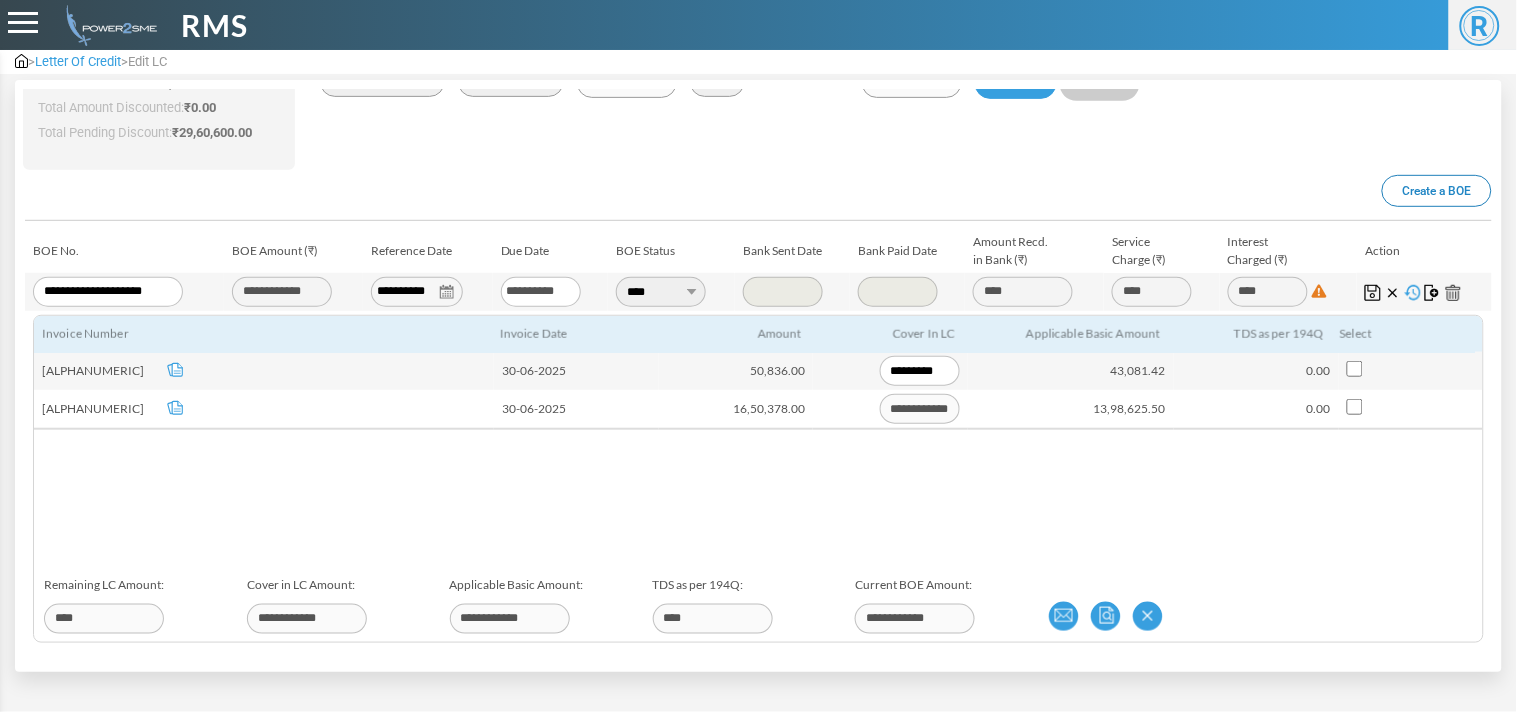 click at bounding box center [1373, 293] 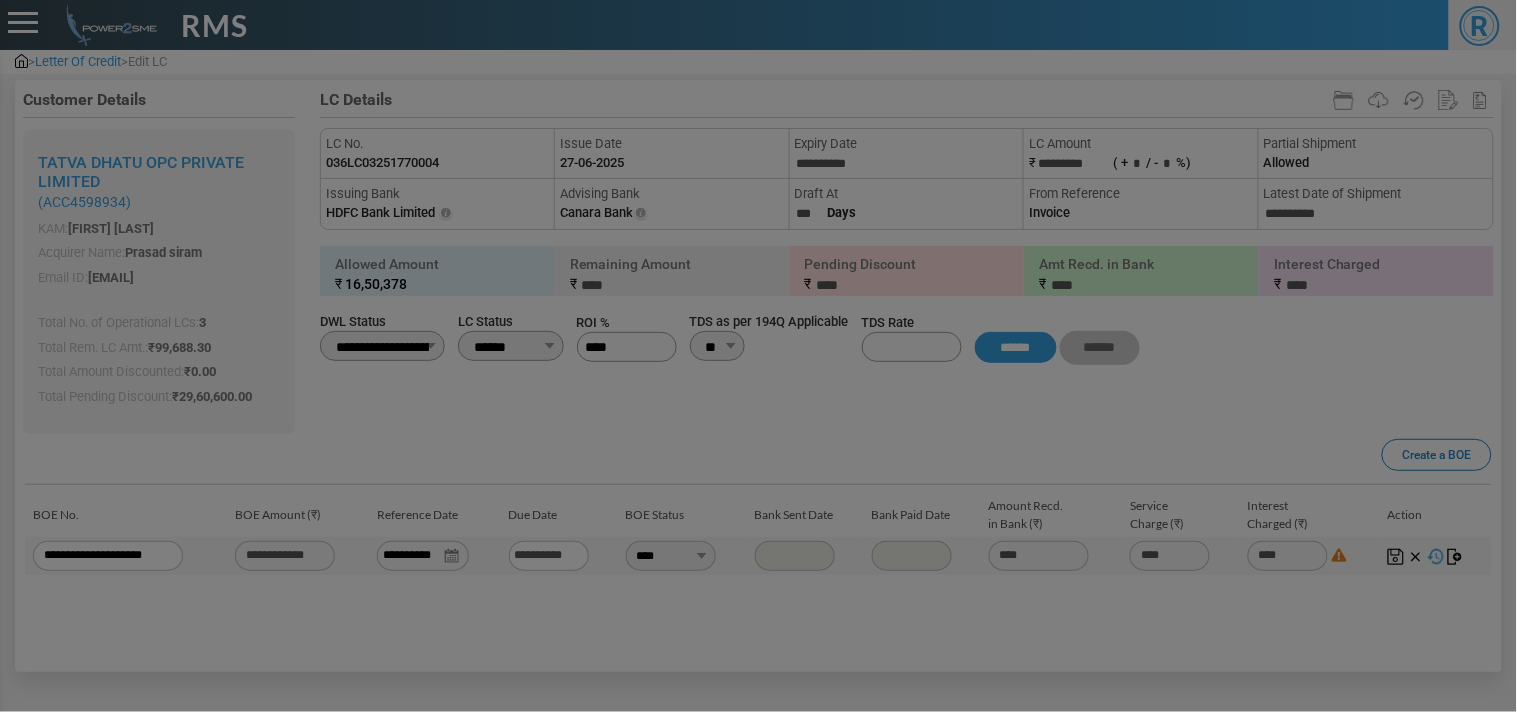 scroll, scrollTop: 0, scrollLeft: 0, axis: both 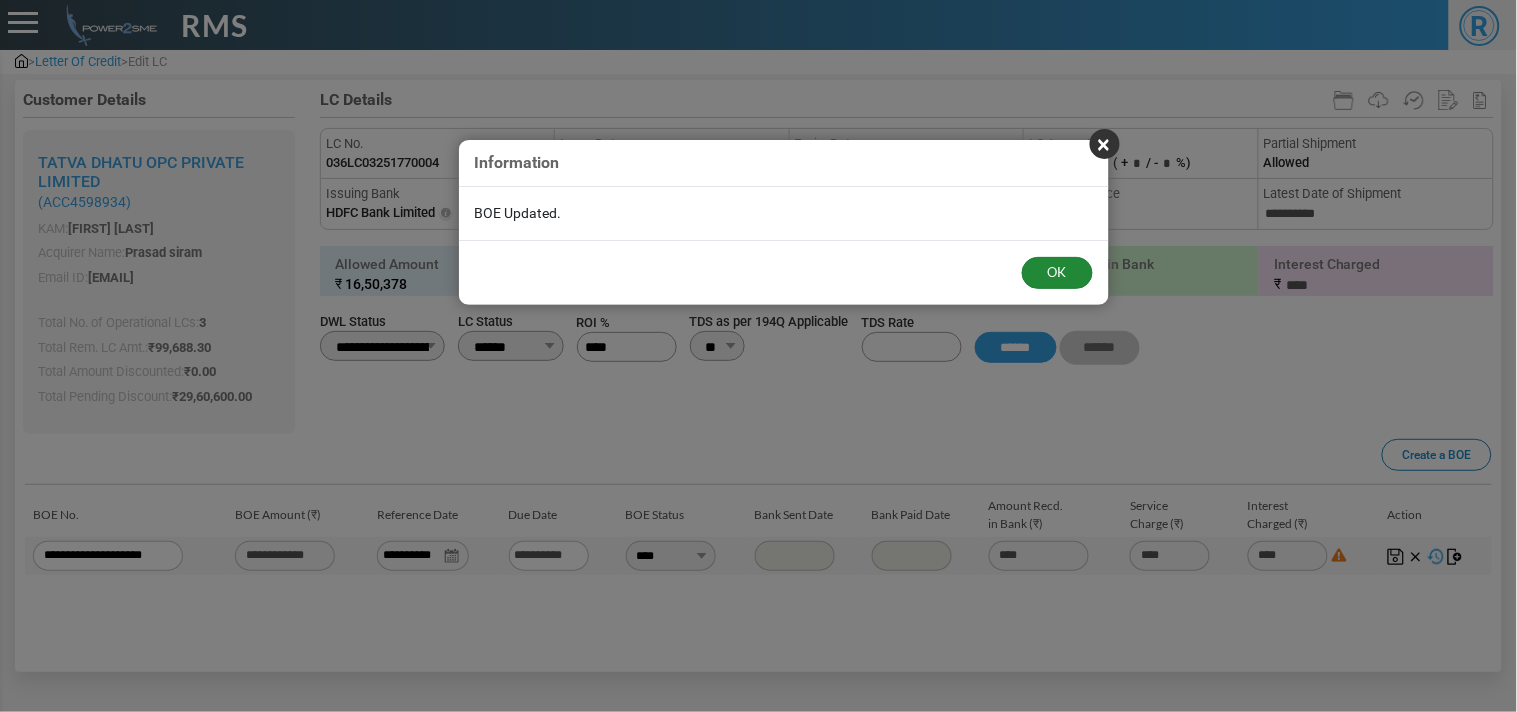 click on "OK" at bounding box center [1057, 273] 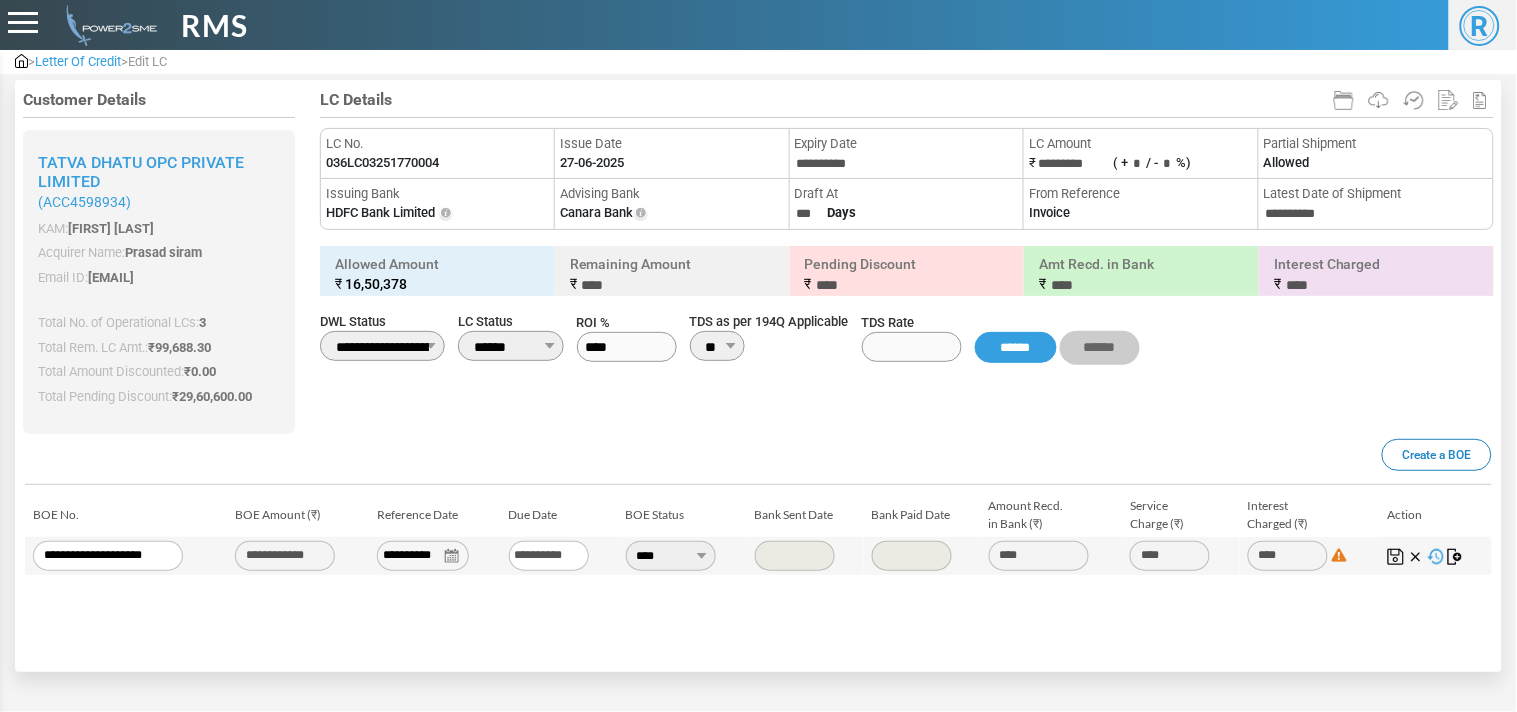 click at bounding box center (1456, 557) 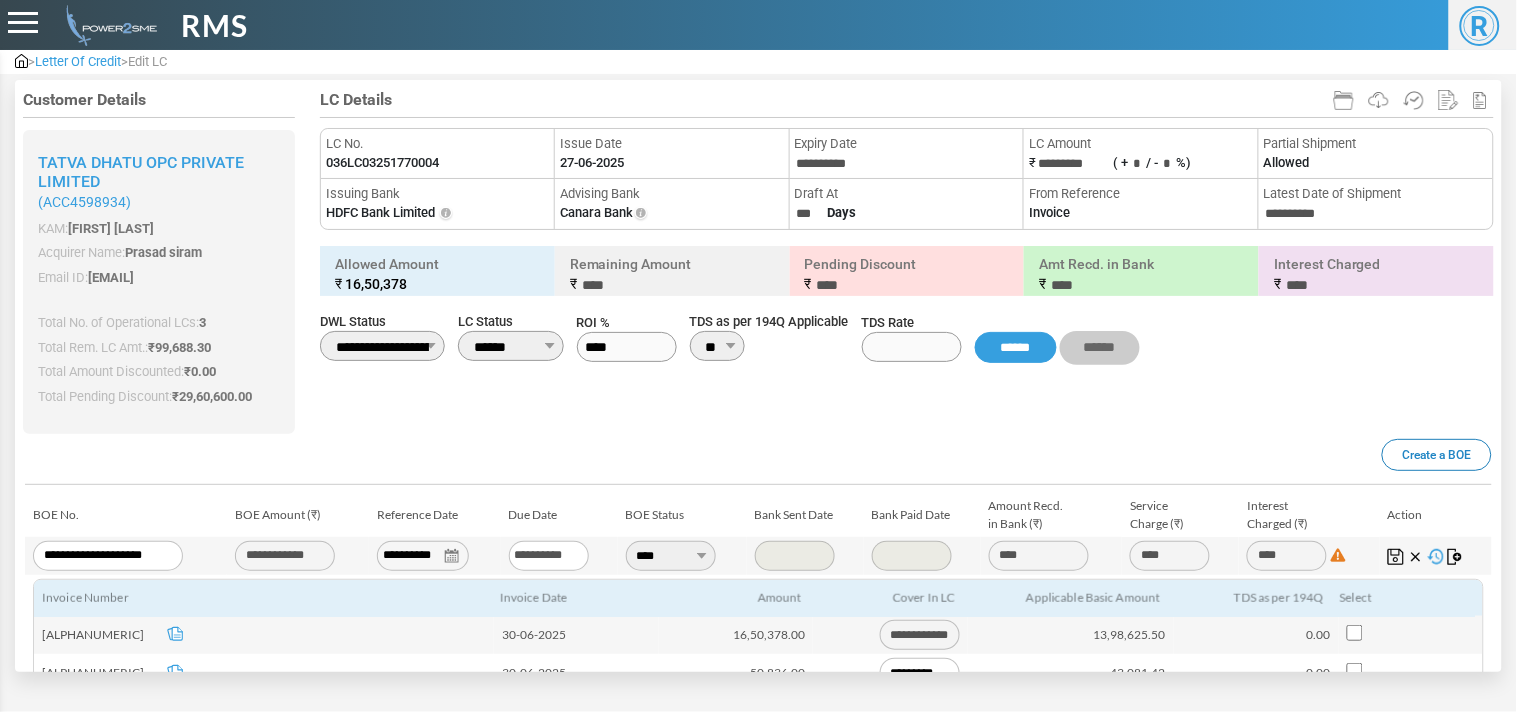 scroll, scrollTop: 264, scrollLeft: 0, axis: vertical 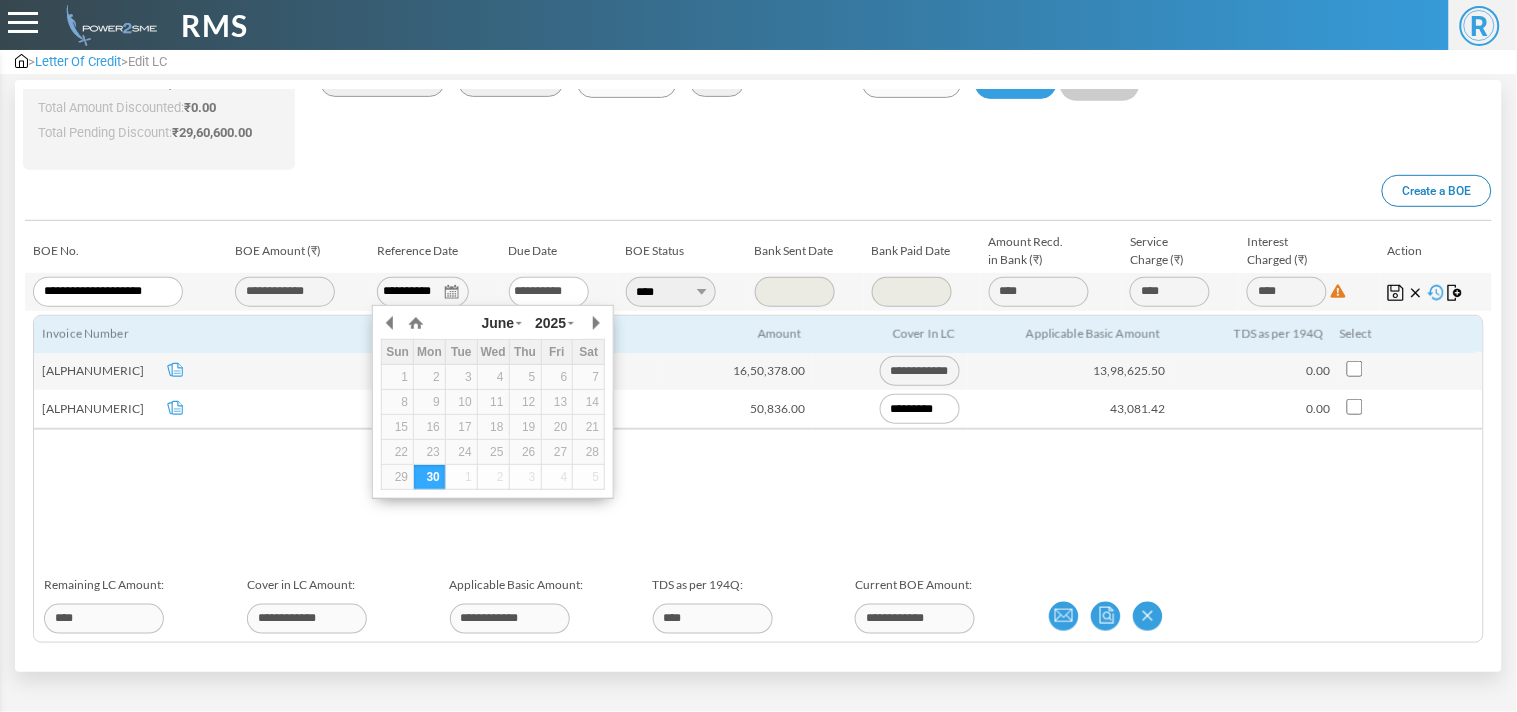 click on "**********" at bounding box center [423, 292] 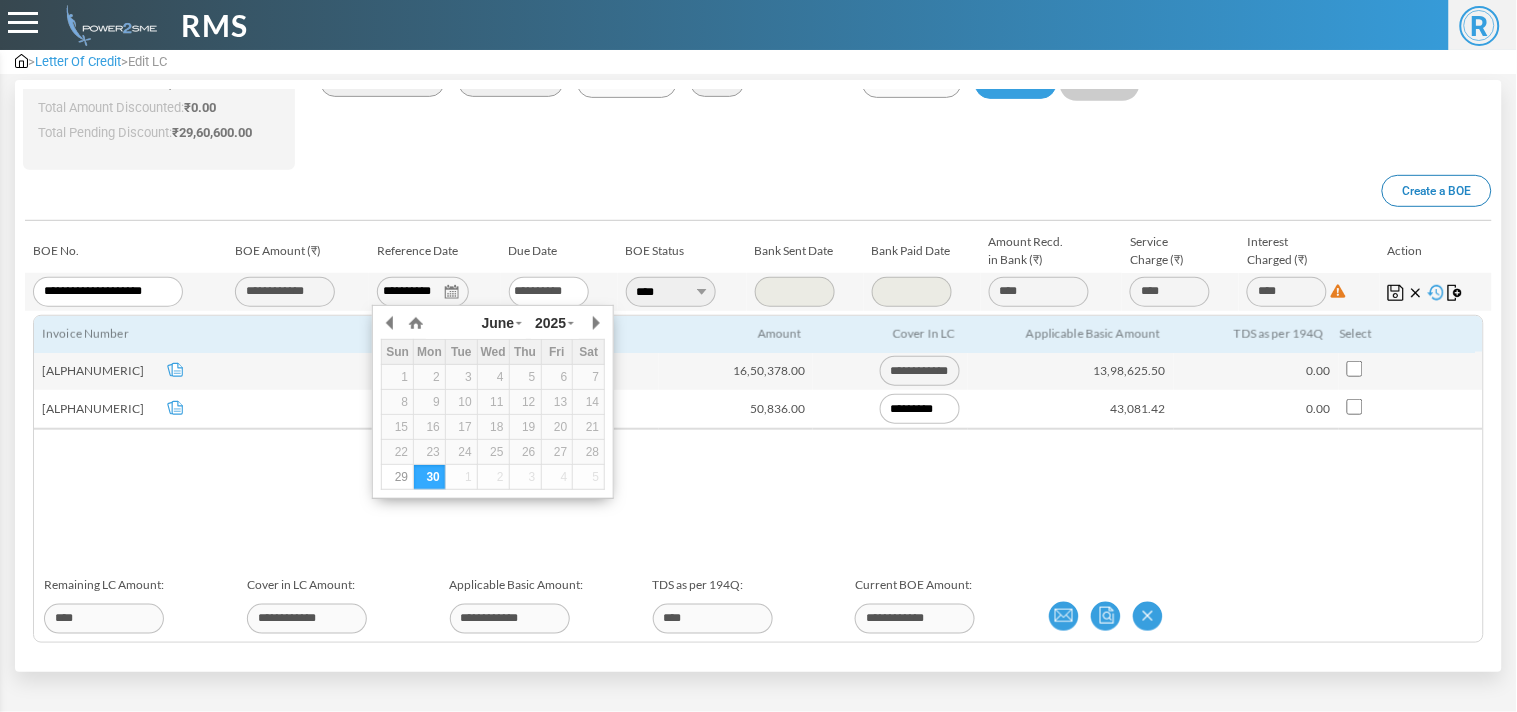 click on "29" at bounding box center (0, 0) 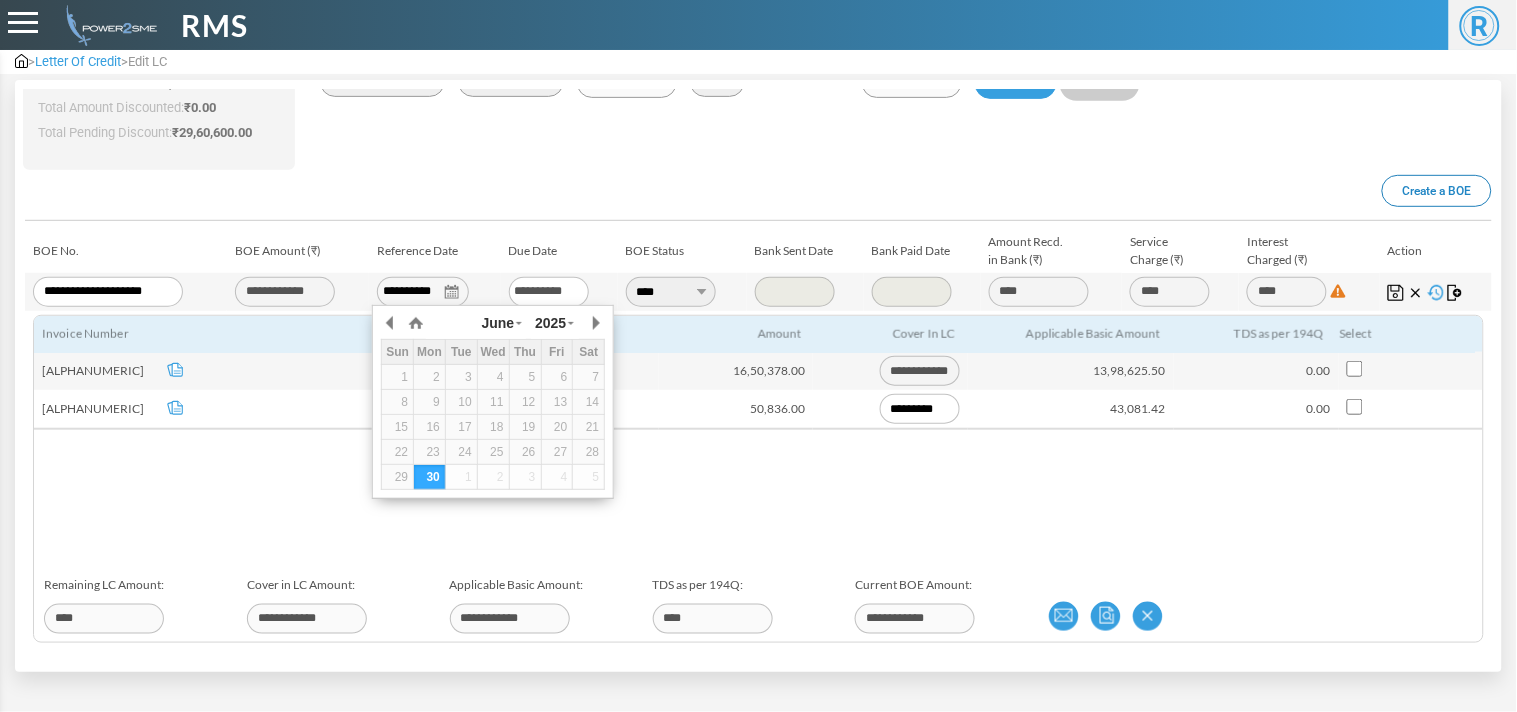 click on "**********" at bounding box center (758, 441) 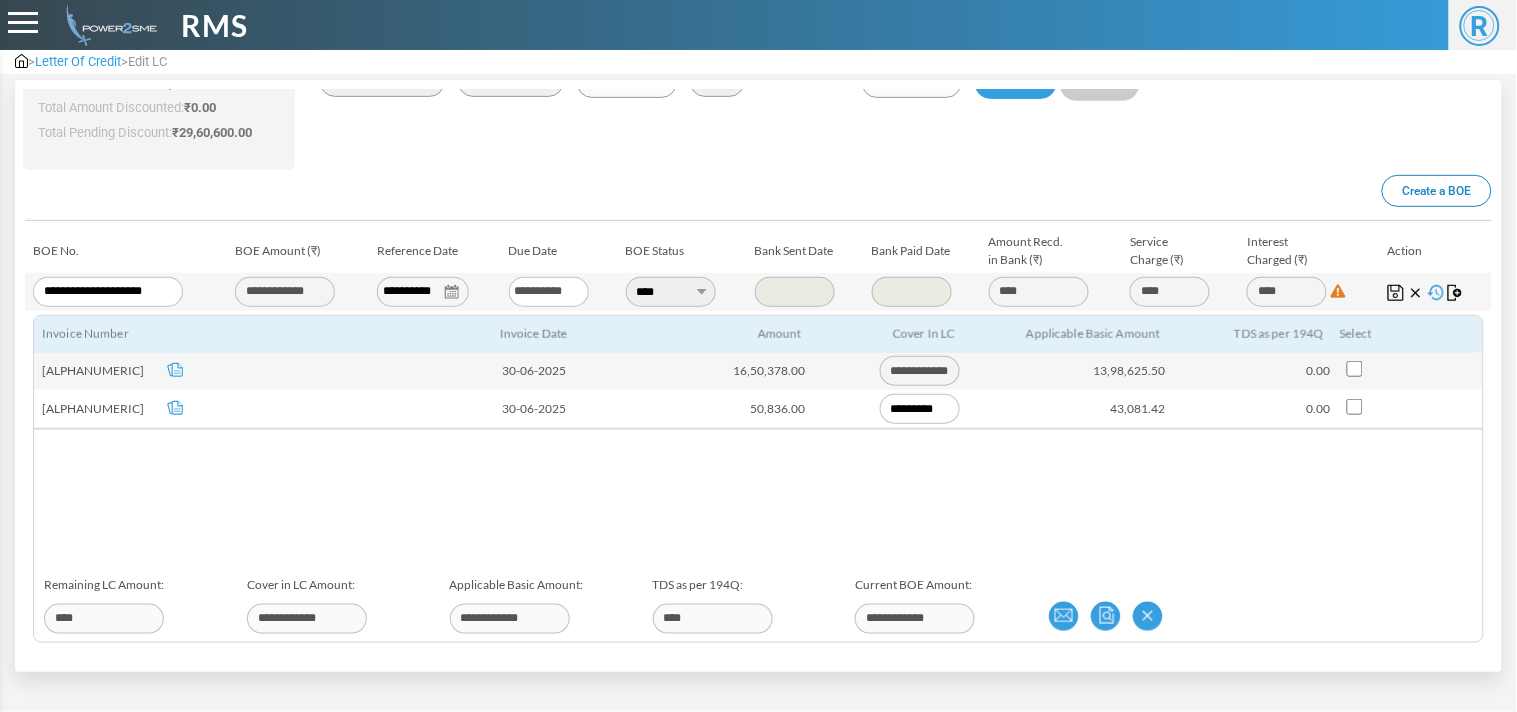 scroll, scrollTop: 0, scrollLeft: 0, axis: both 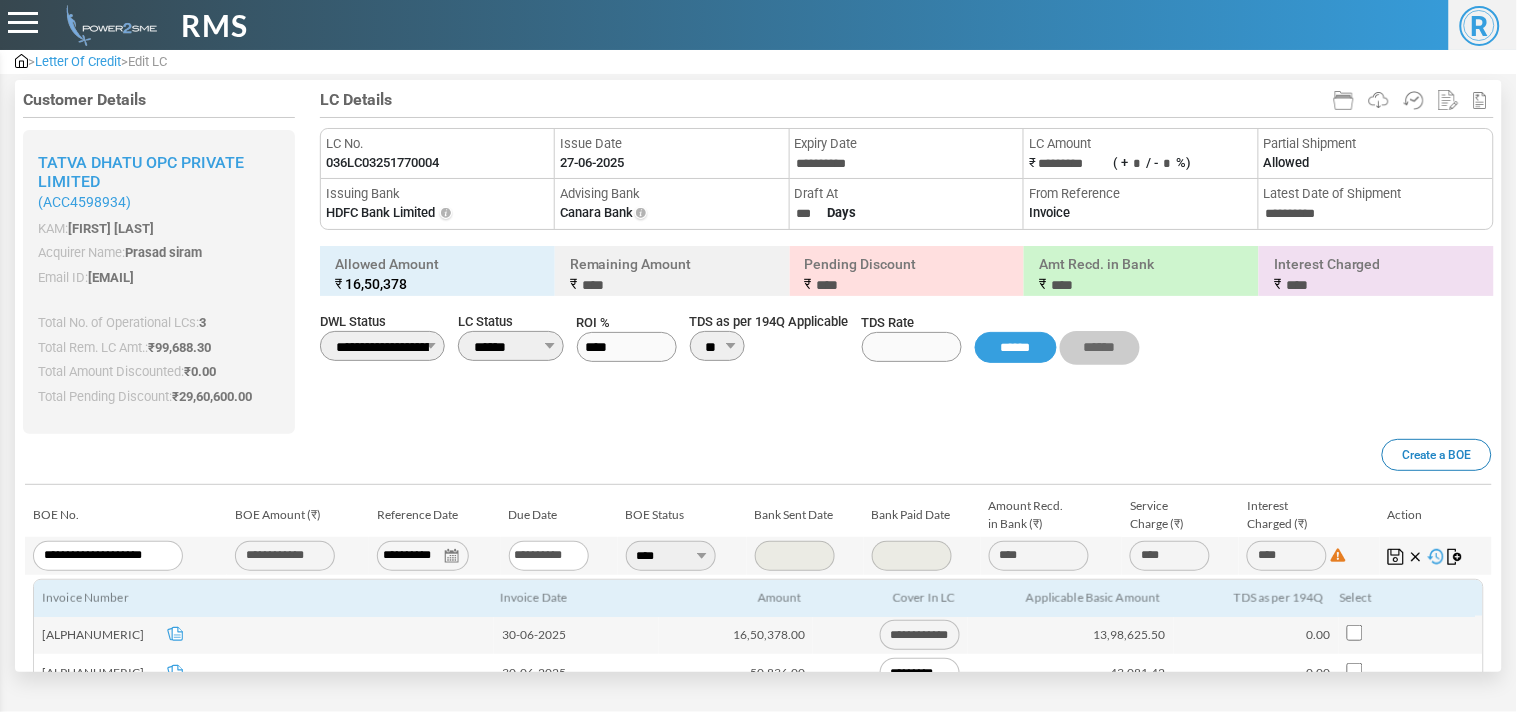 click on "036LC03251770004" at bounding box center (382, 163) 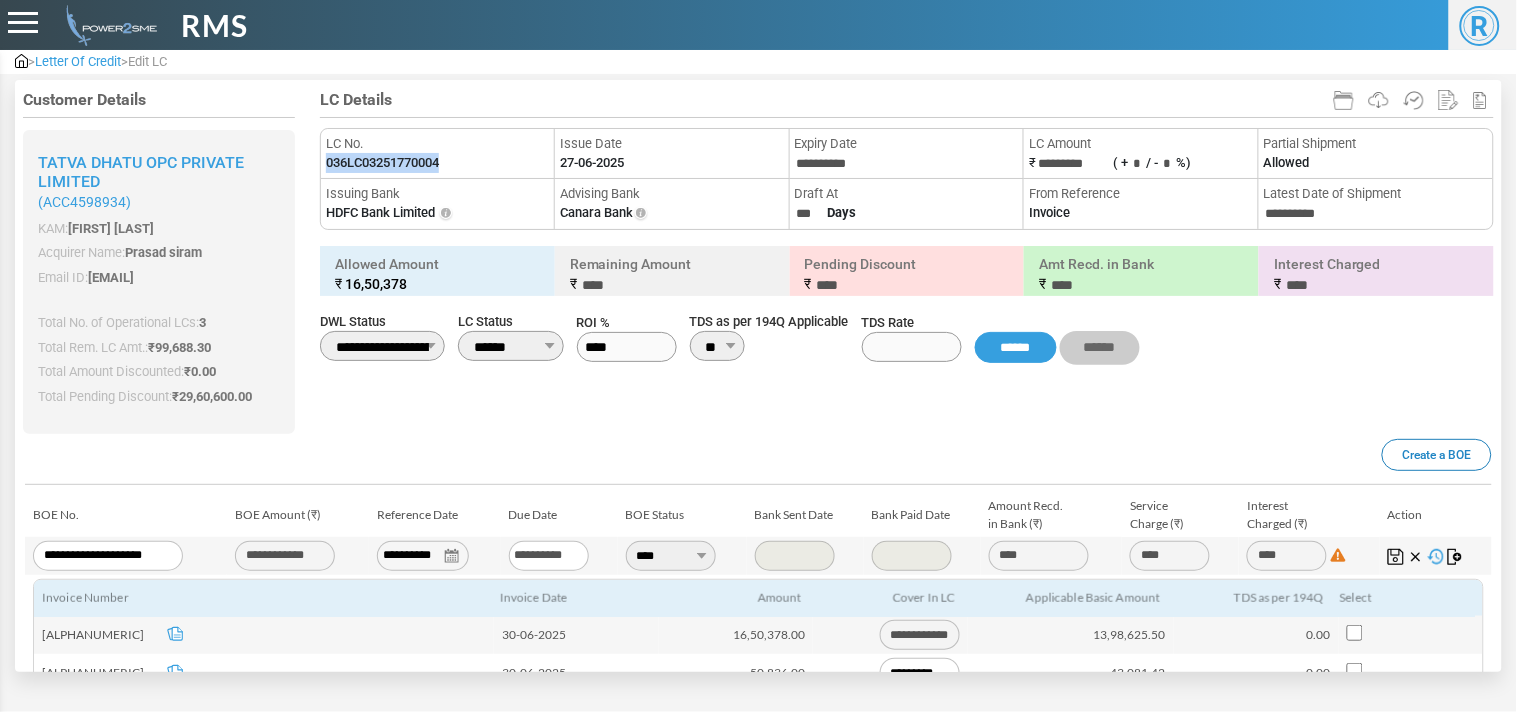 click on "036LC03251770004" at bounding box center [382, 163] 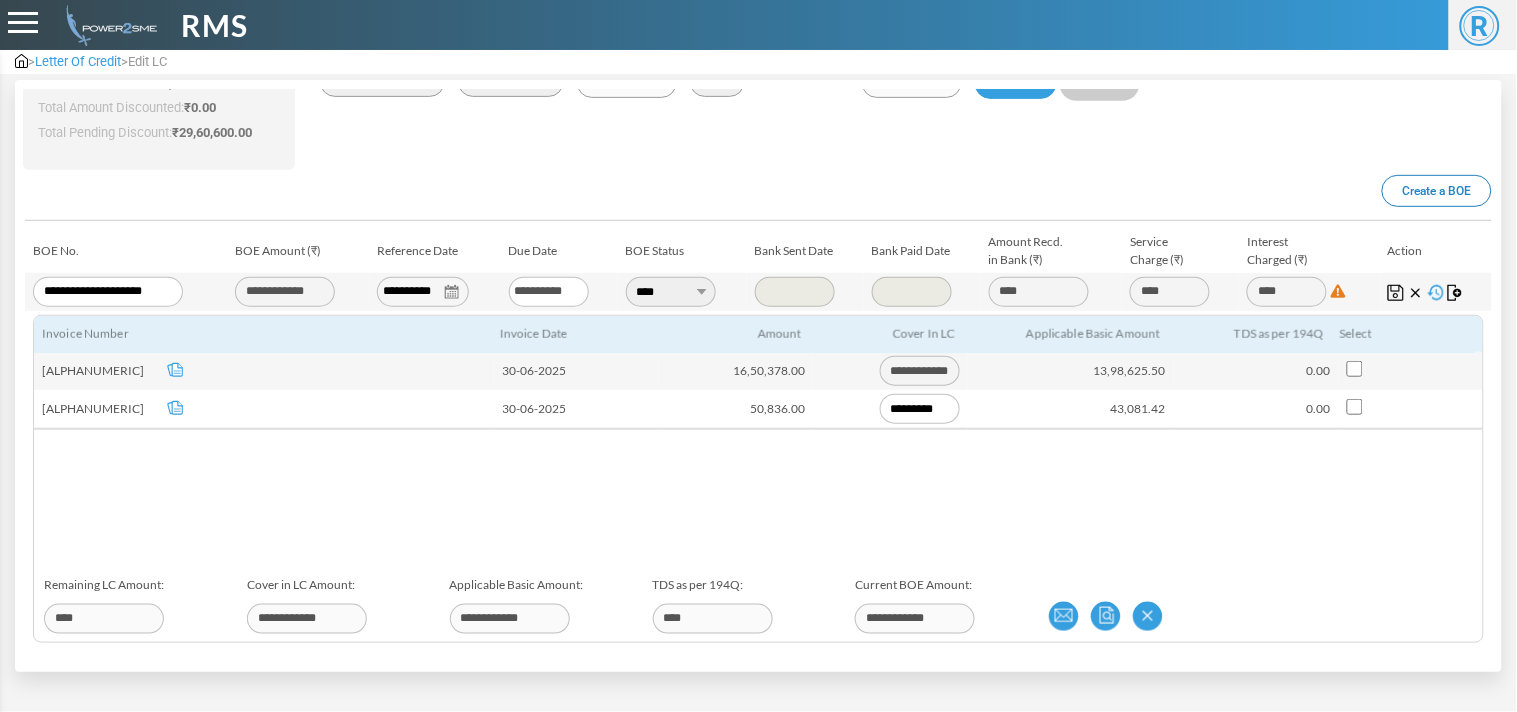 click at bounding box center [1396, 293] 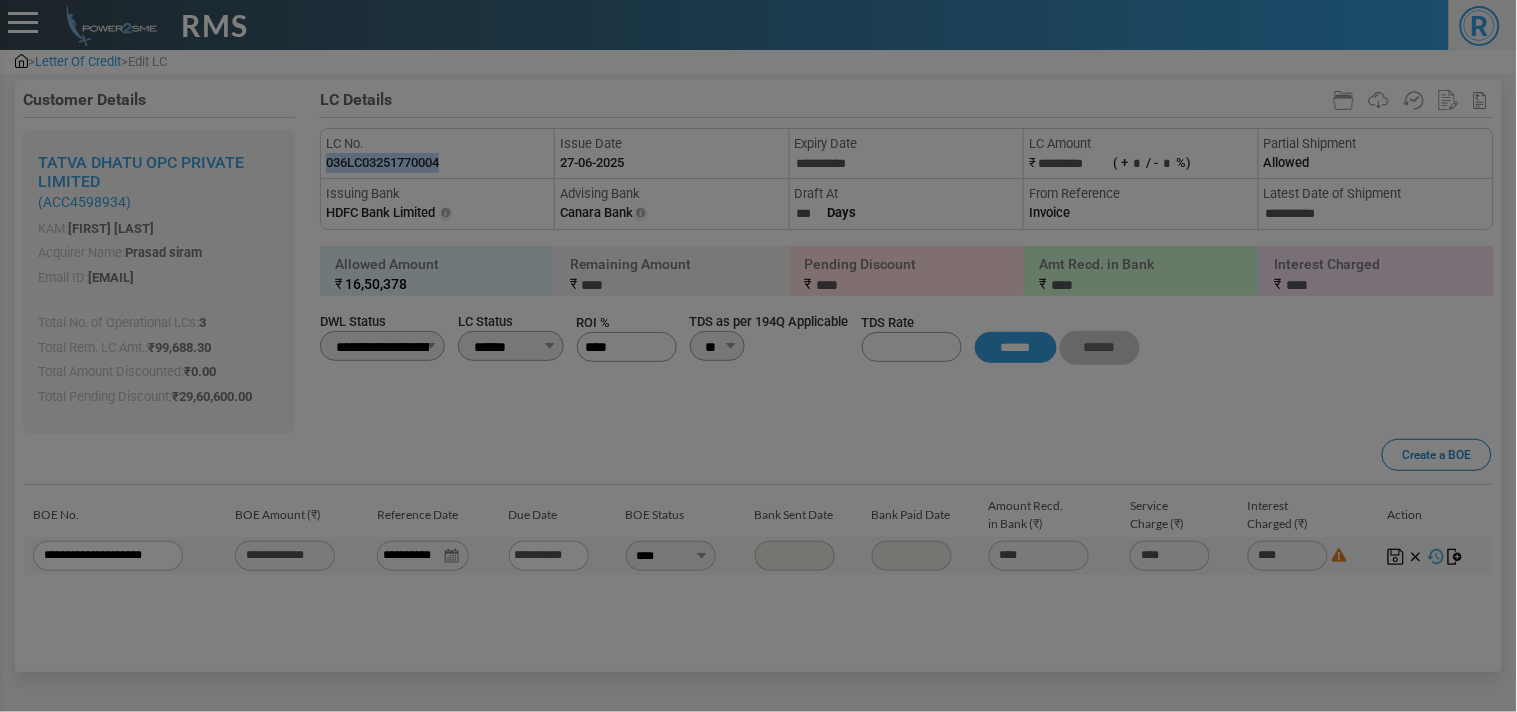 scroll, scrollTop: 0, scrollLeft: 0, axis: both 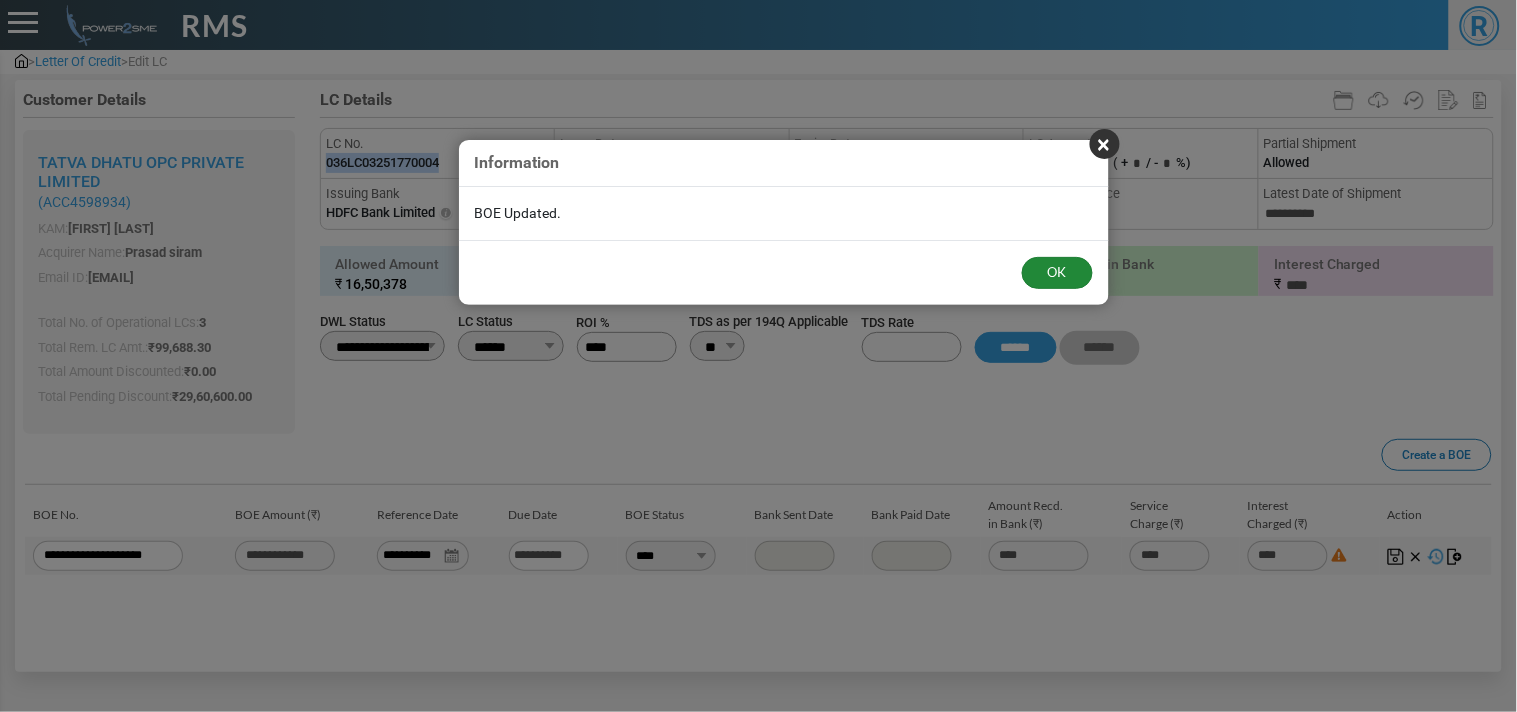 click on "OK" at bounding box center (1057, 273) 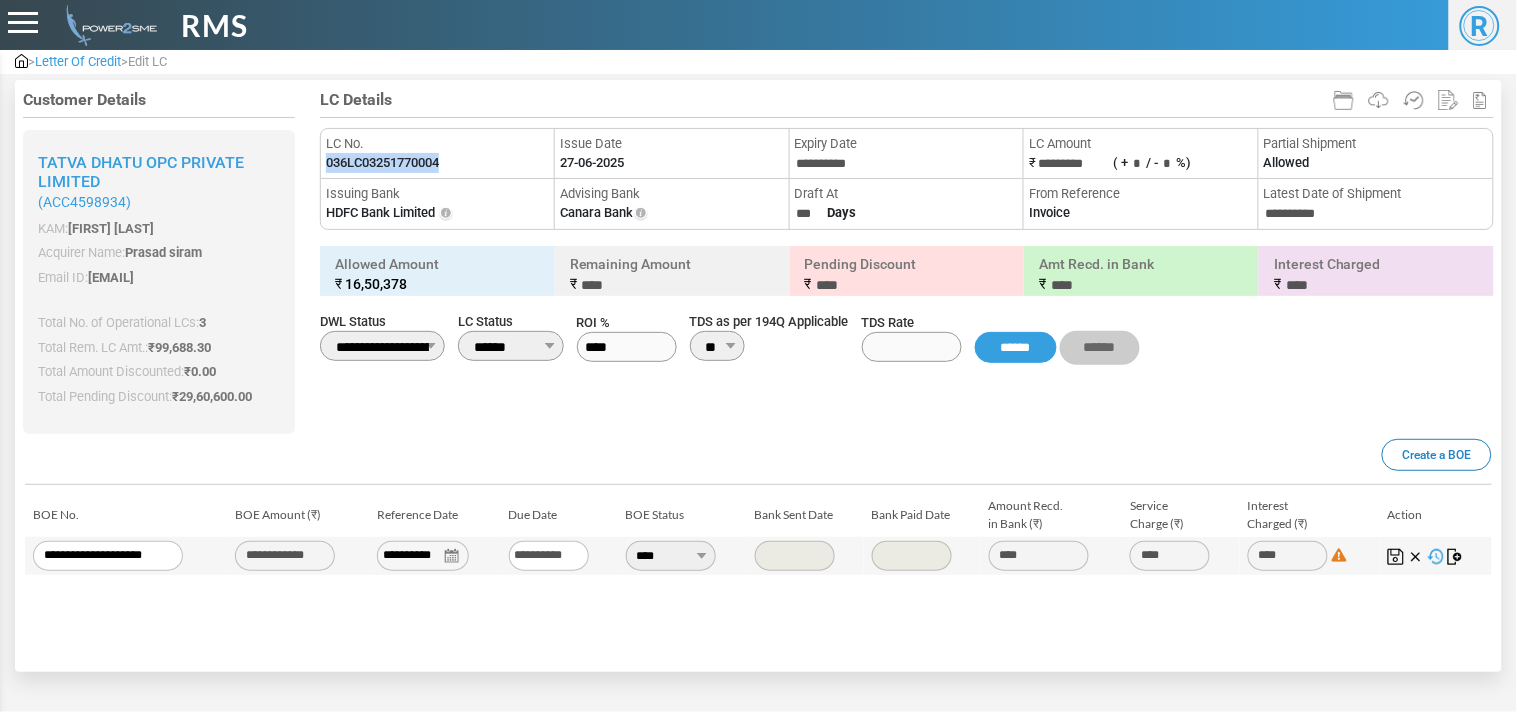 click at bounding box center (1456, 557) 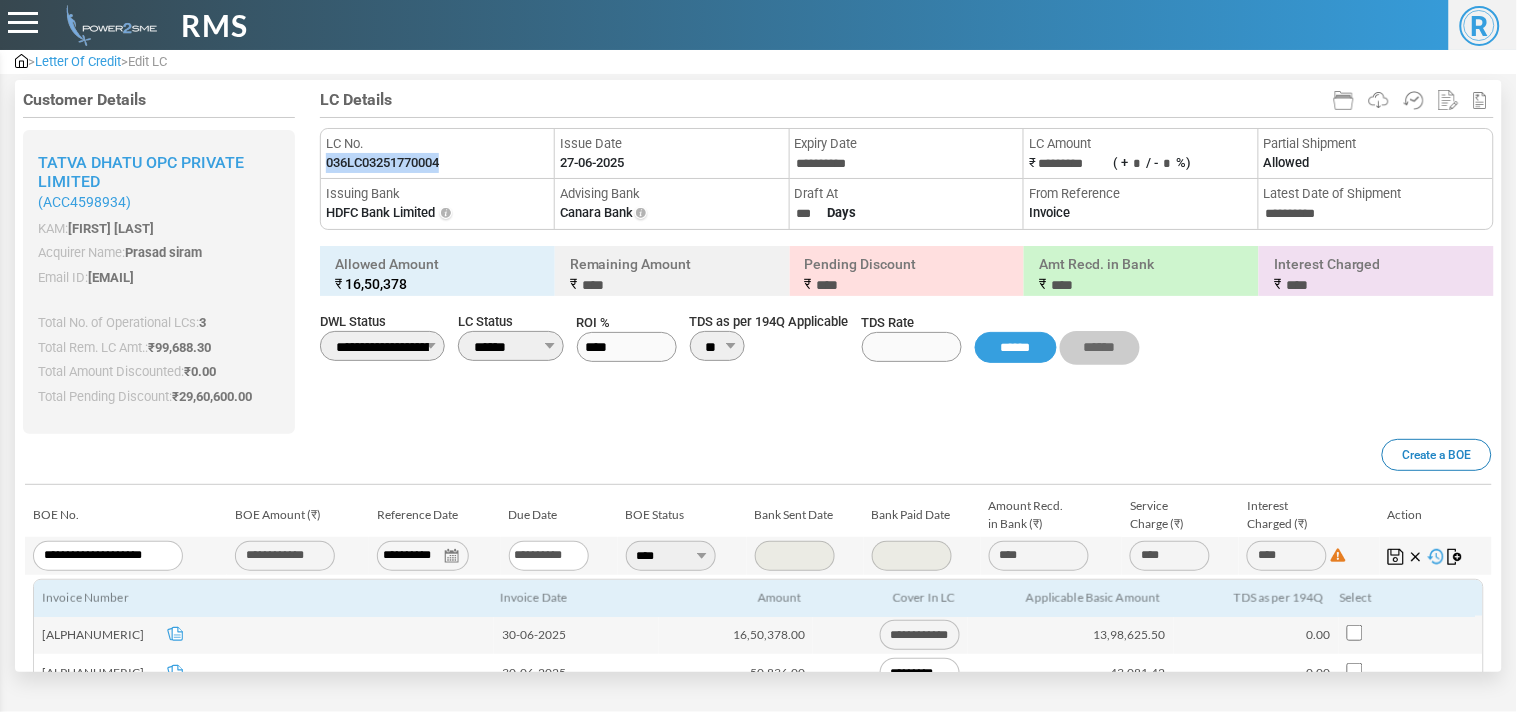 scroll, scrollTop: 264, scrollLeft: 0, axis: vertical 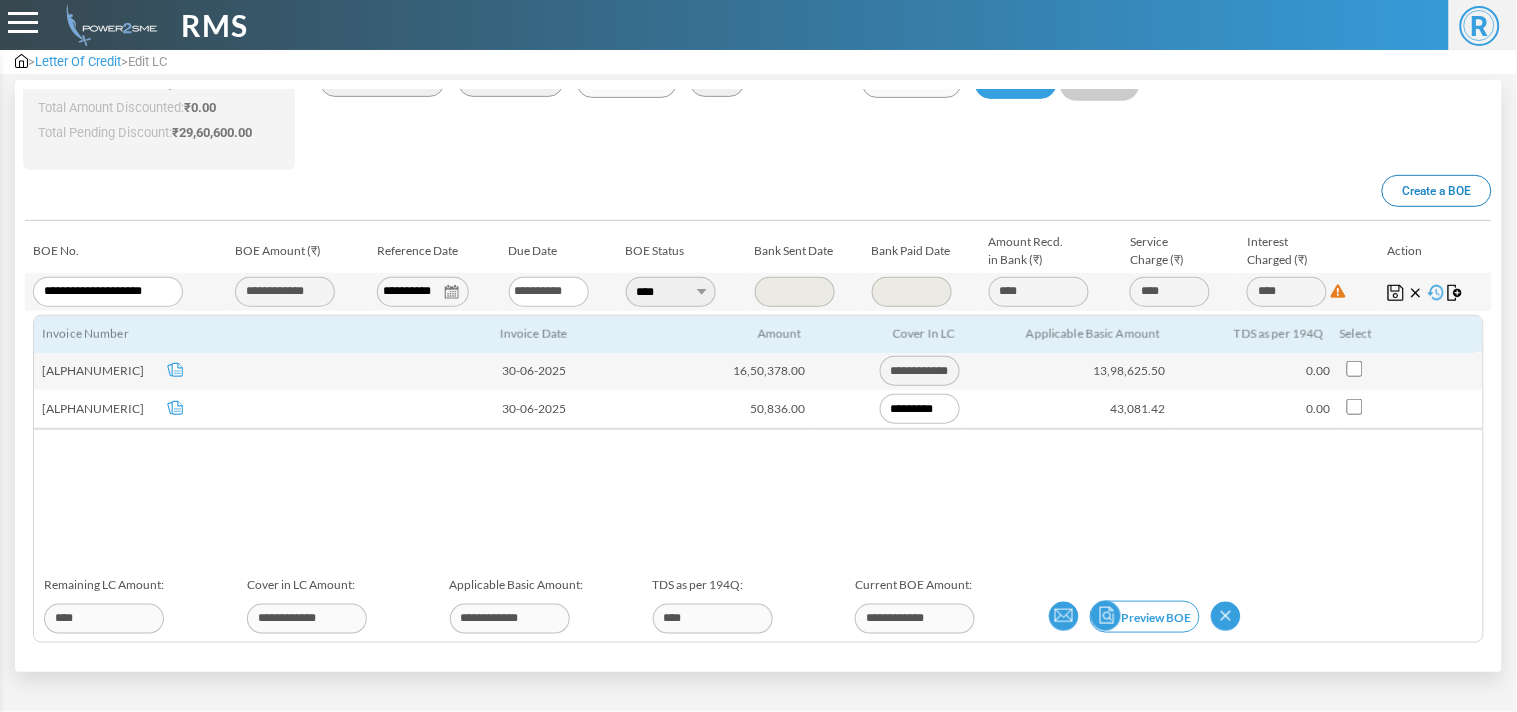 click at bounding box center (1064, 616) 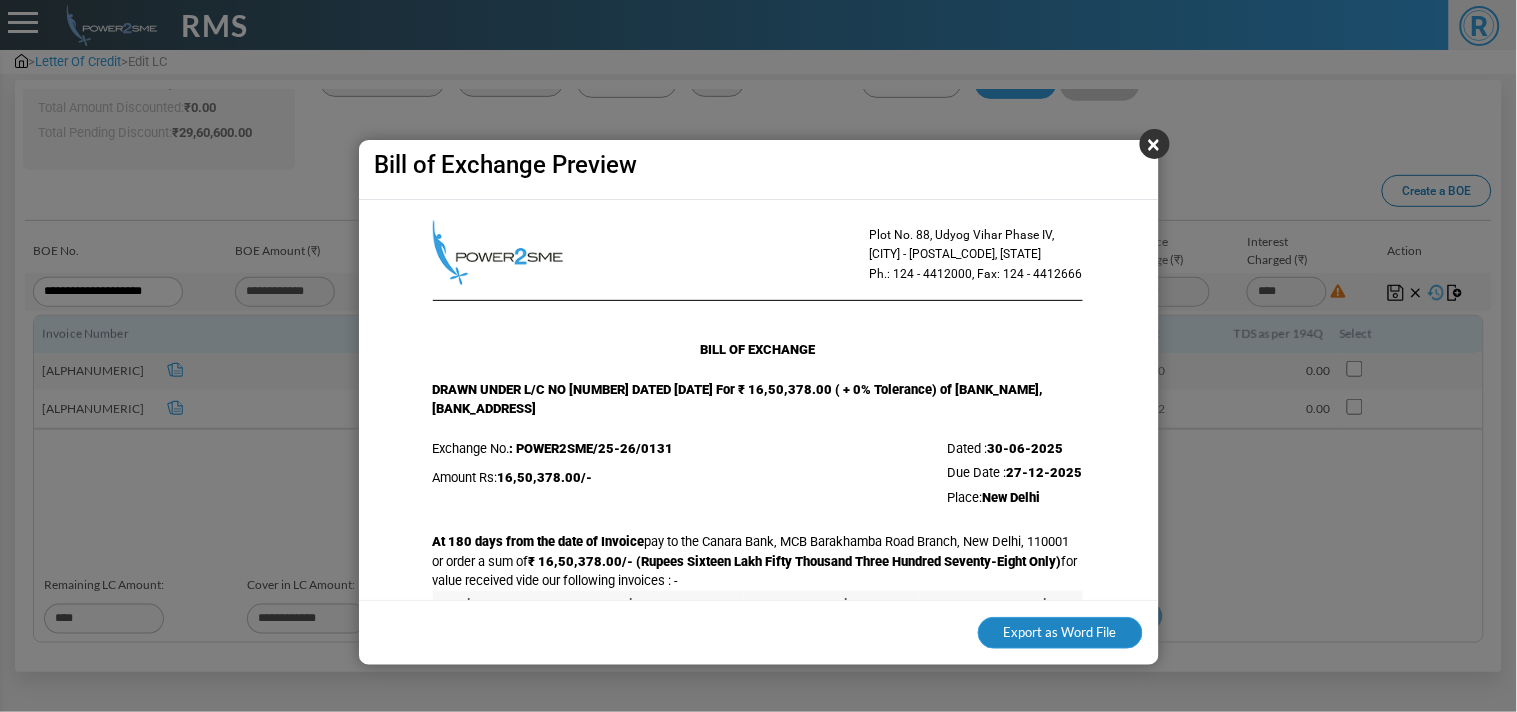 click on "Export
as Word File" at bounding box center (1060, 633) 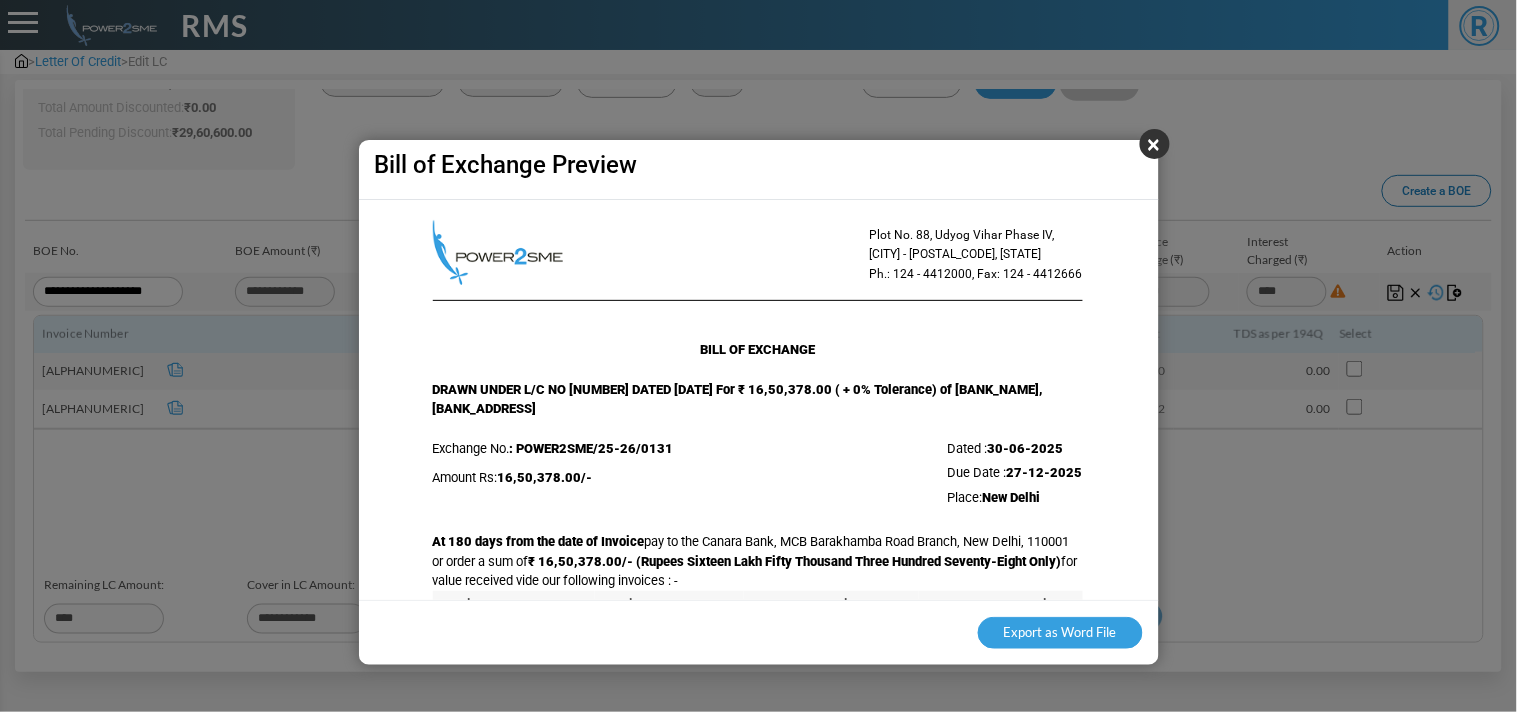 click on "×" at bounding box center (1155, 144) 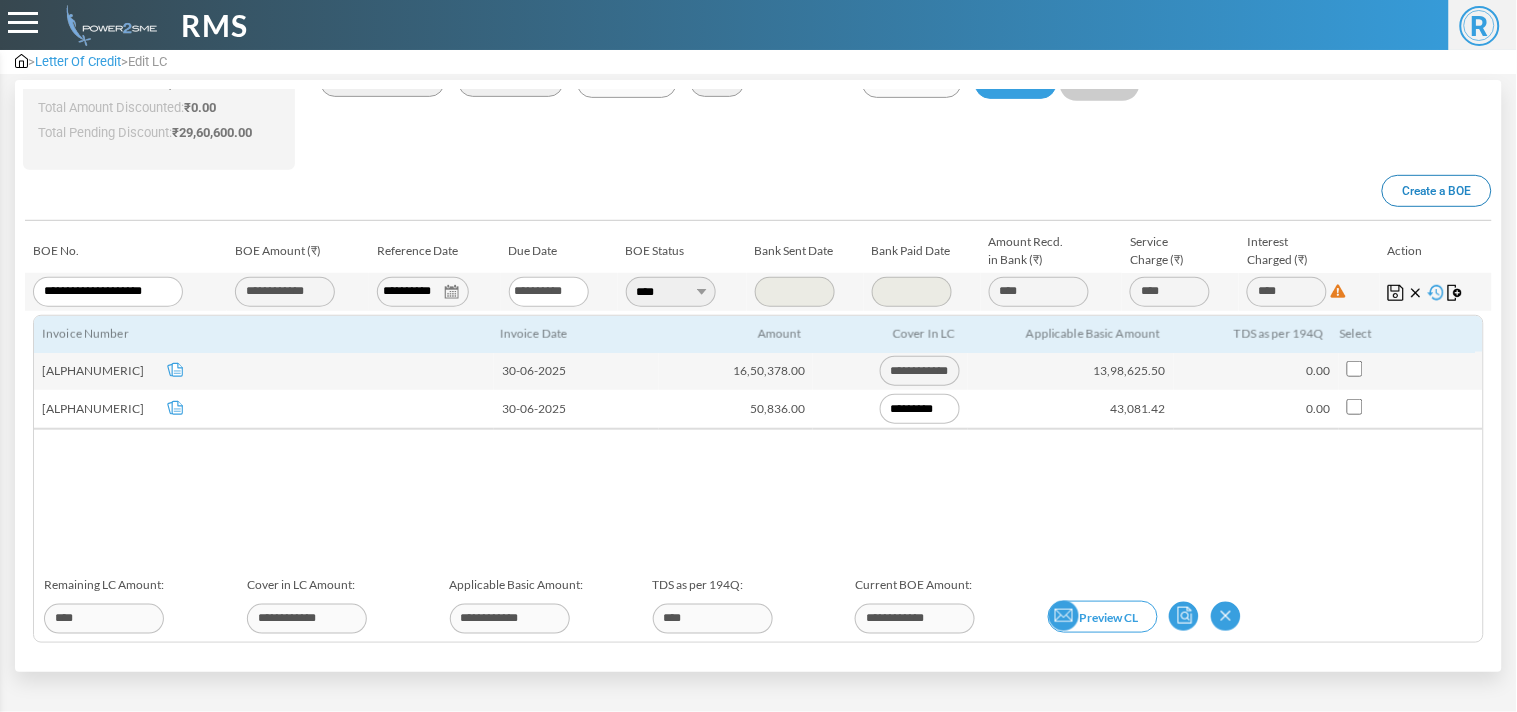 click at bounding box center [1064, 616] 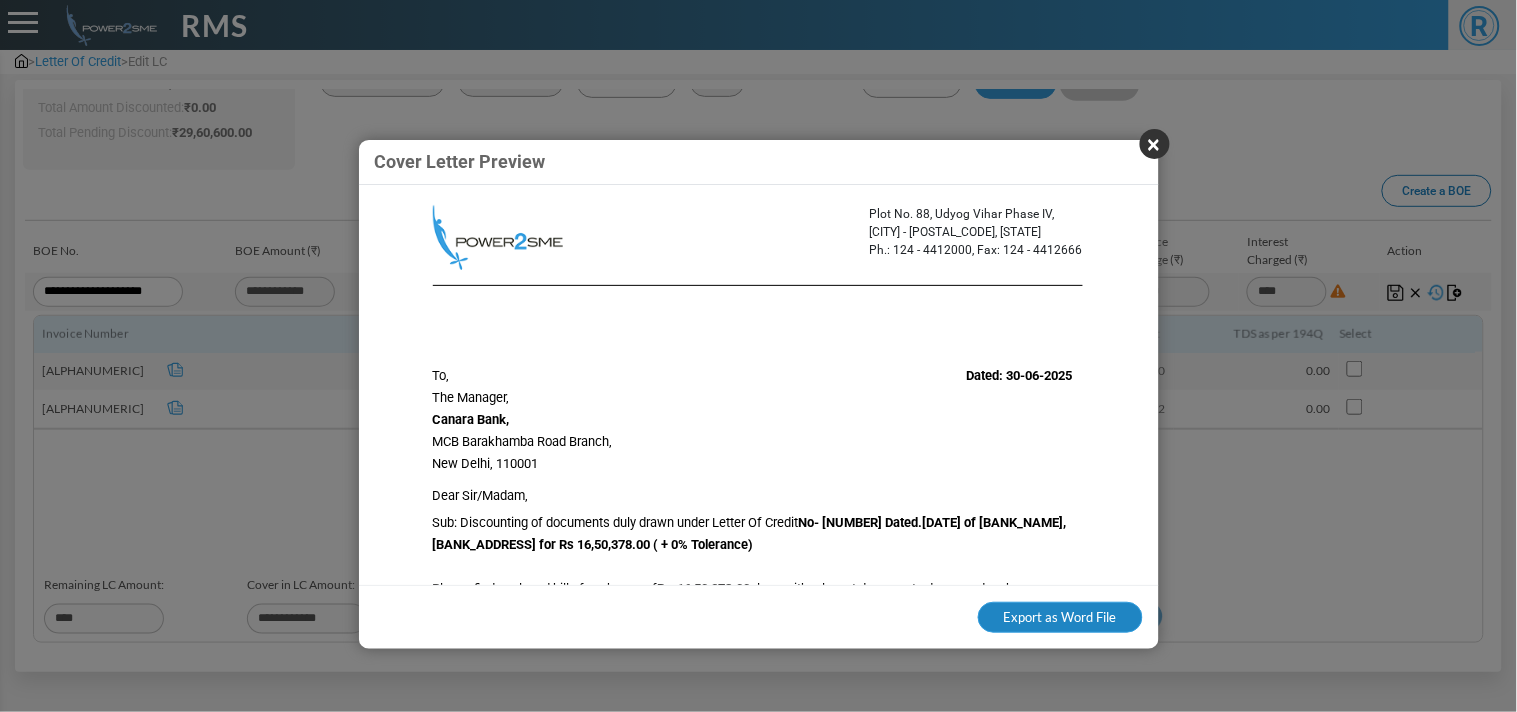 click on "Export
as Word File" at bounding box center [1060, 618] 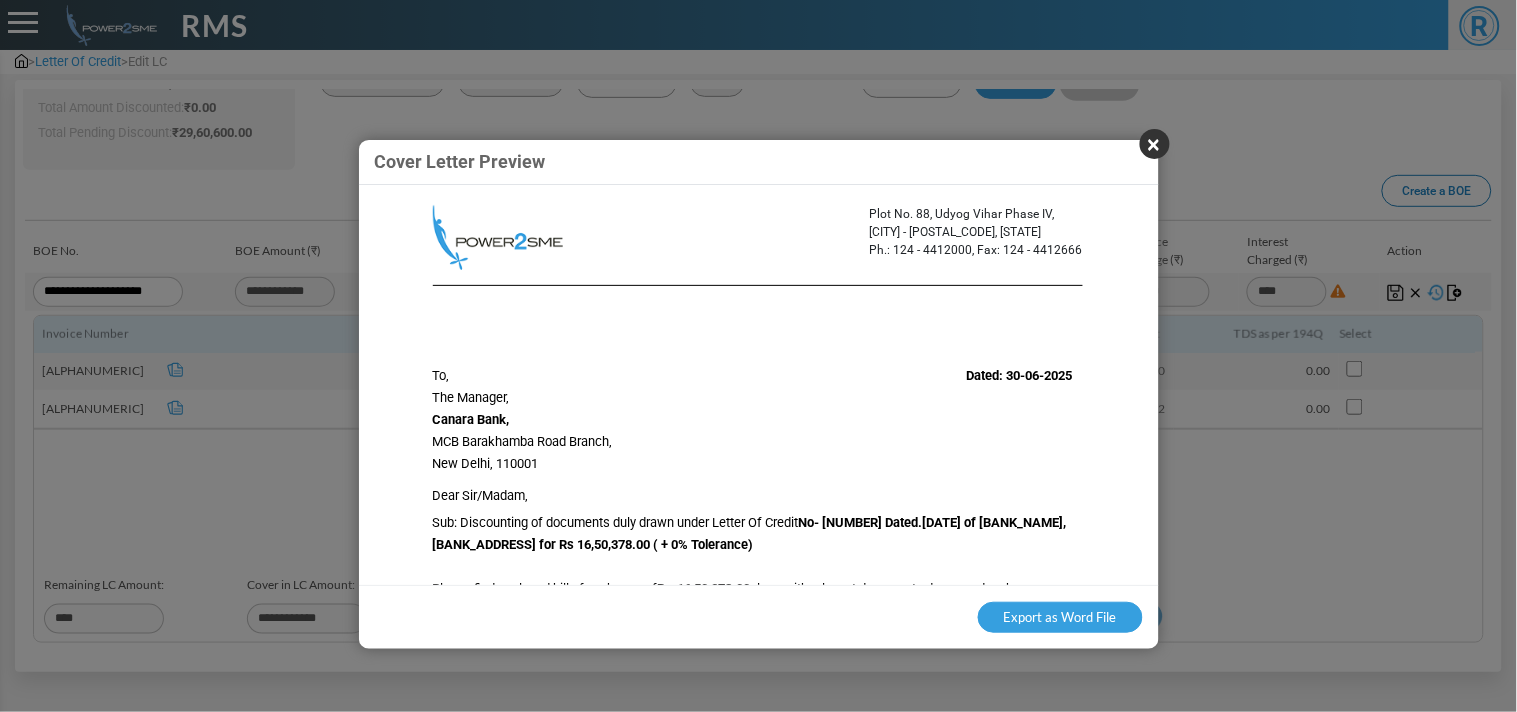 click on "×" at bounding box center (1155, 144) 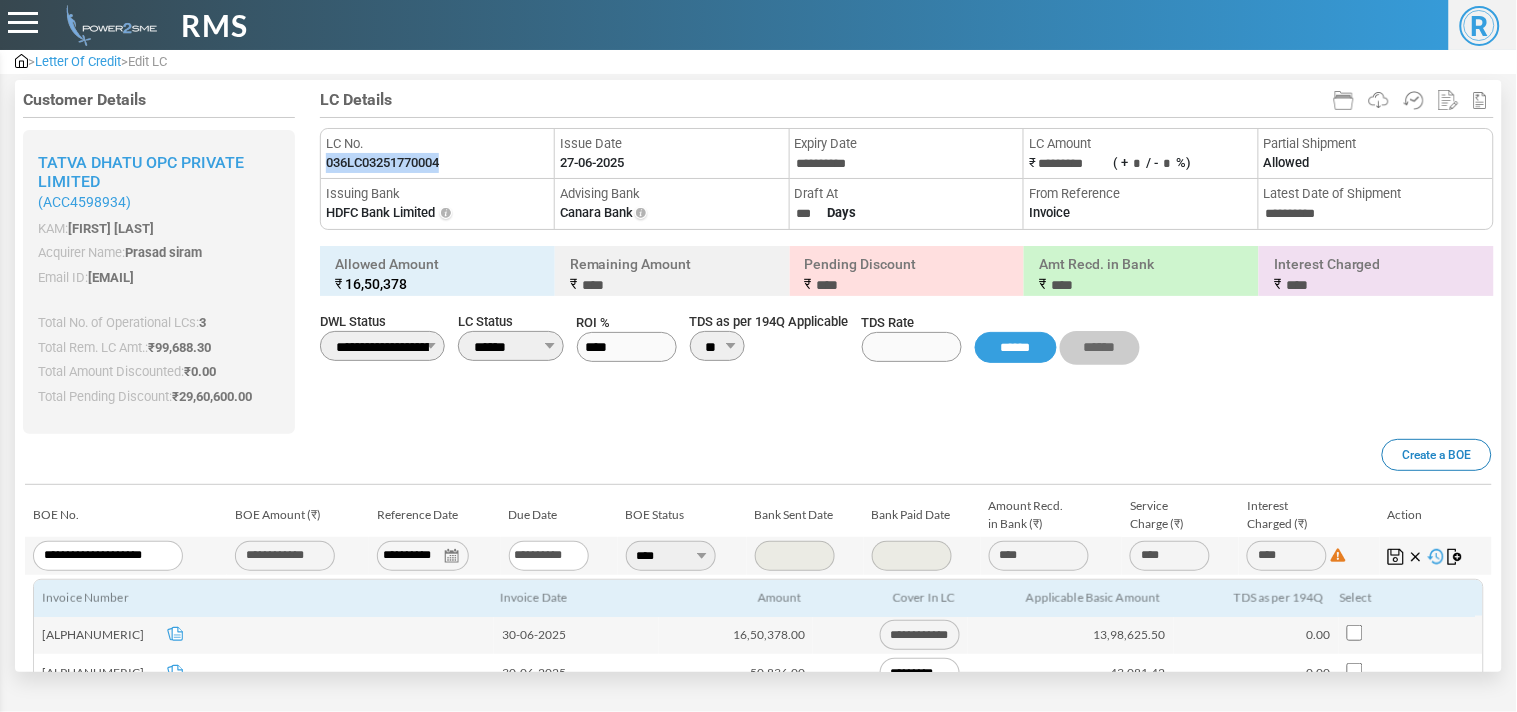 scroll, scrollTop: 264, scrollLeft: 0, axis: vertical 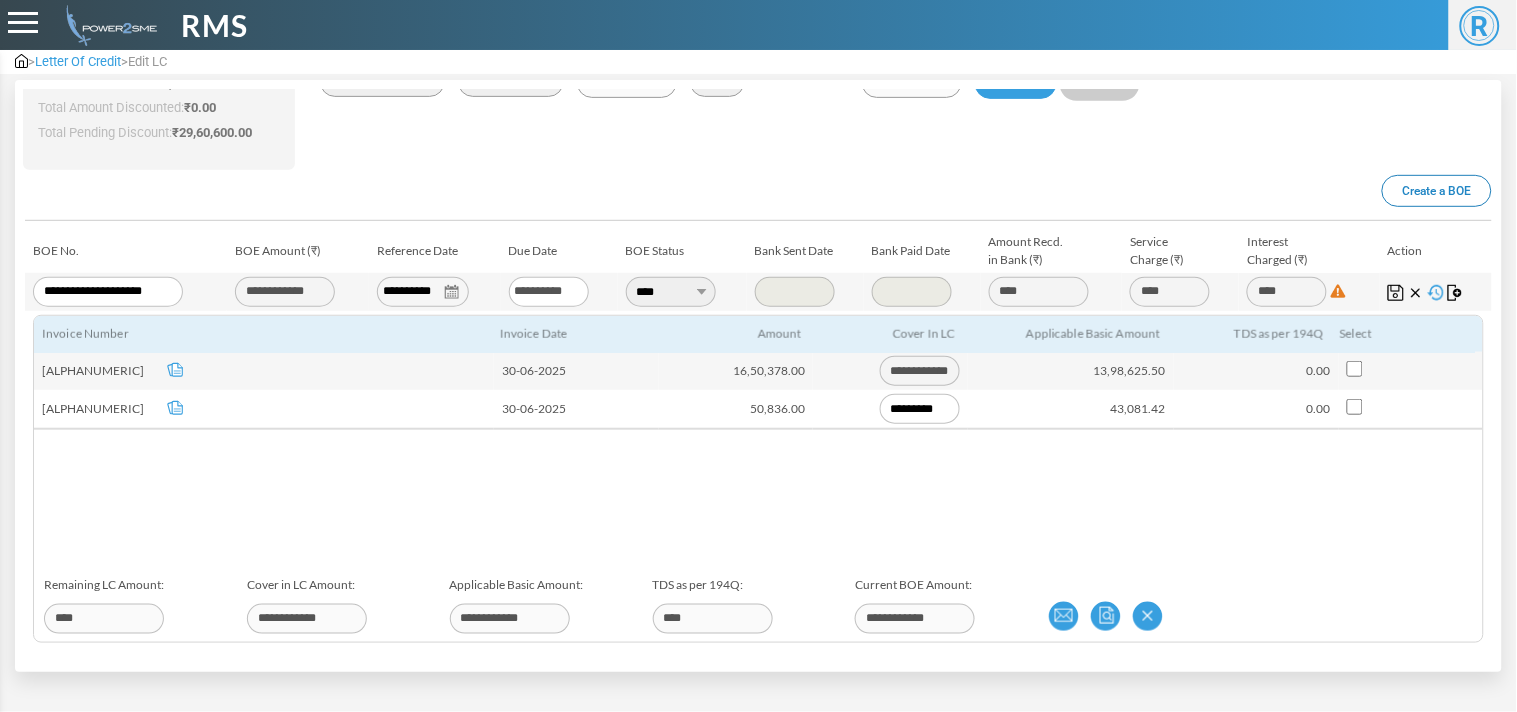 click on "**** ********* *********" at bounding box center [671, 292] 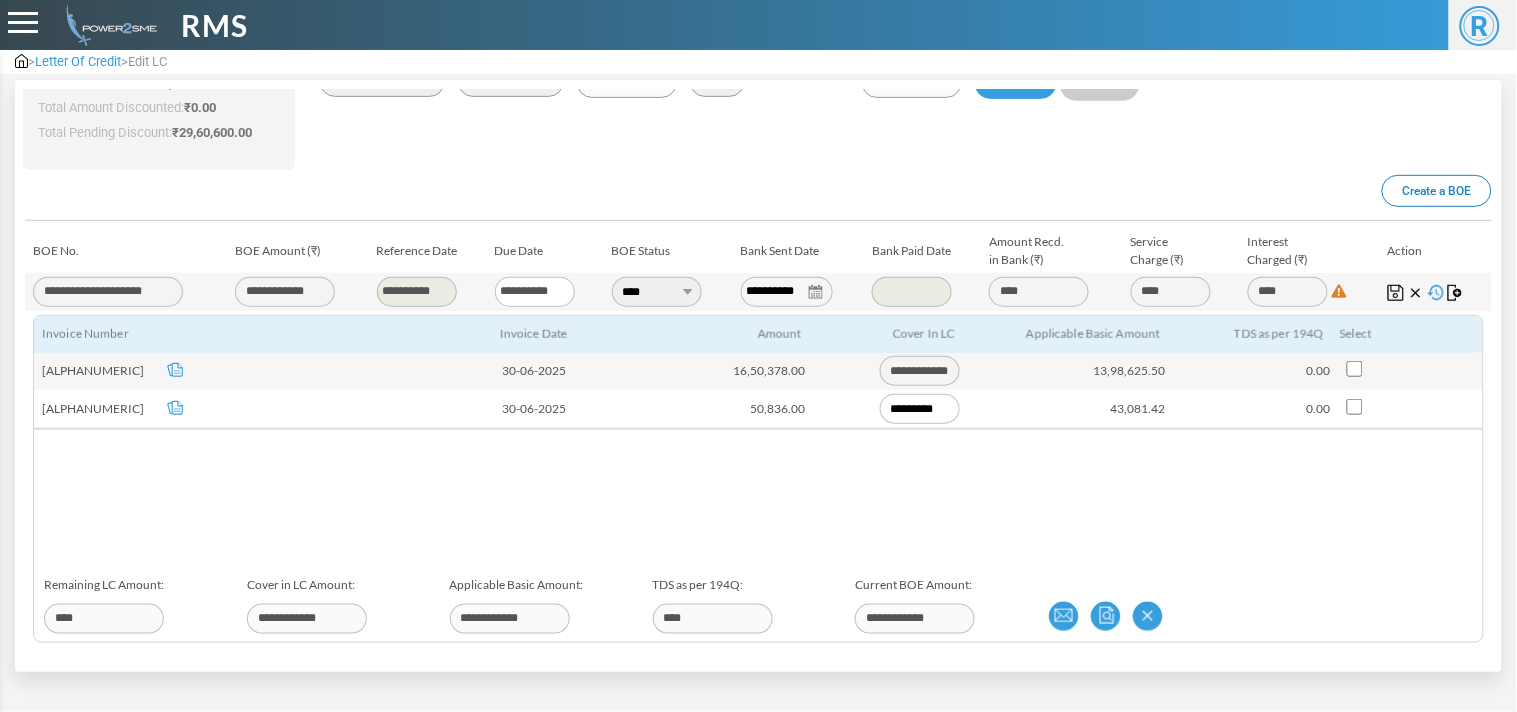click at bounding box center [1436, 292] 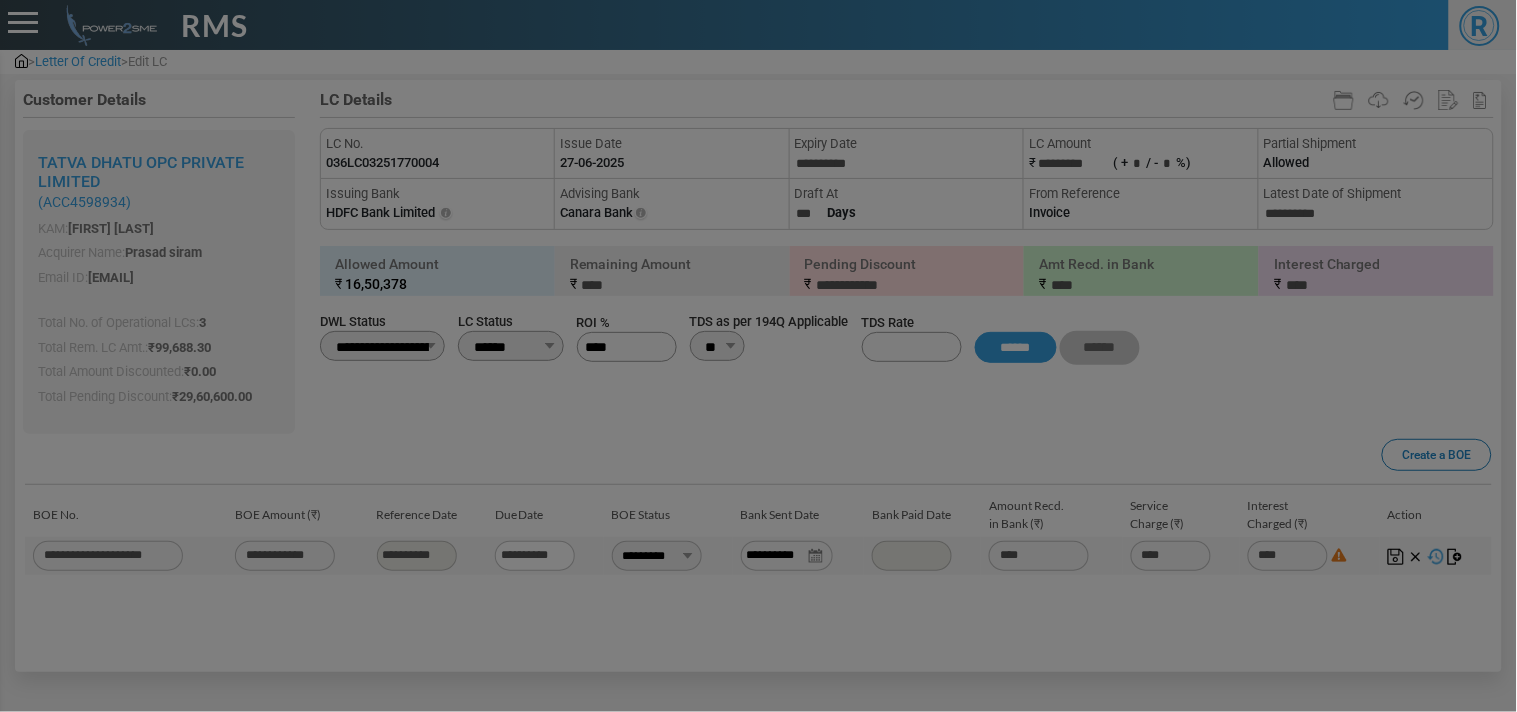 scroll, scrollTop: 0, scrollLeft: 0, axis: both 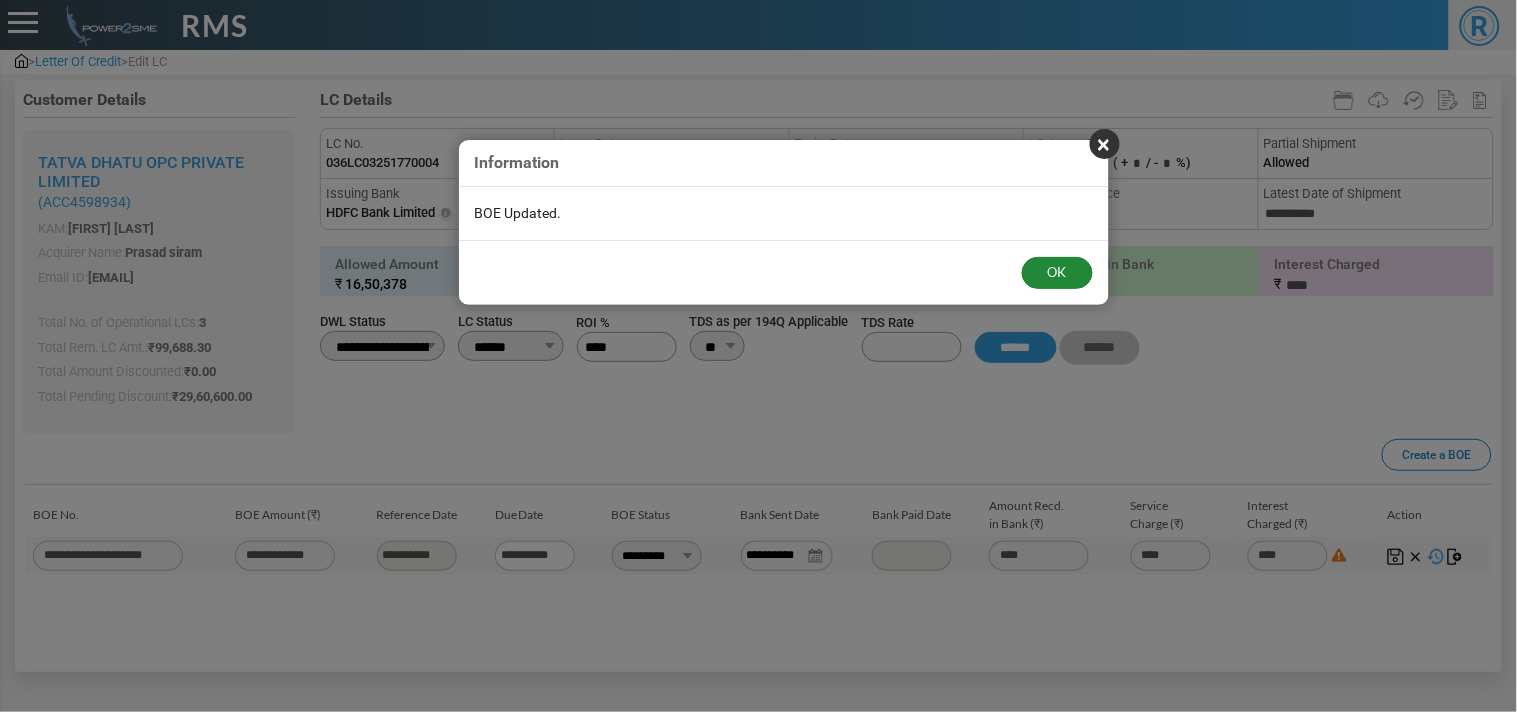 click on "OK" at bounding box center (1057, 273) 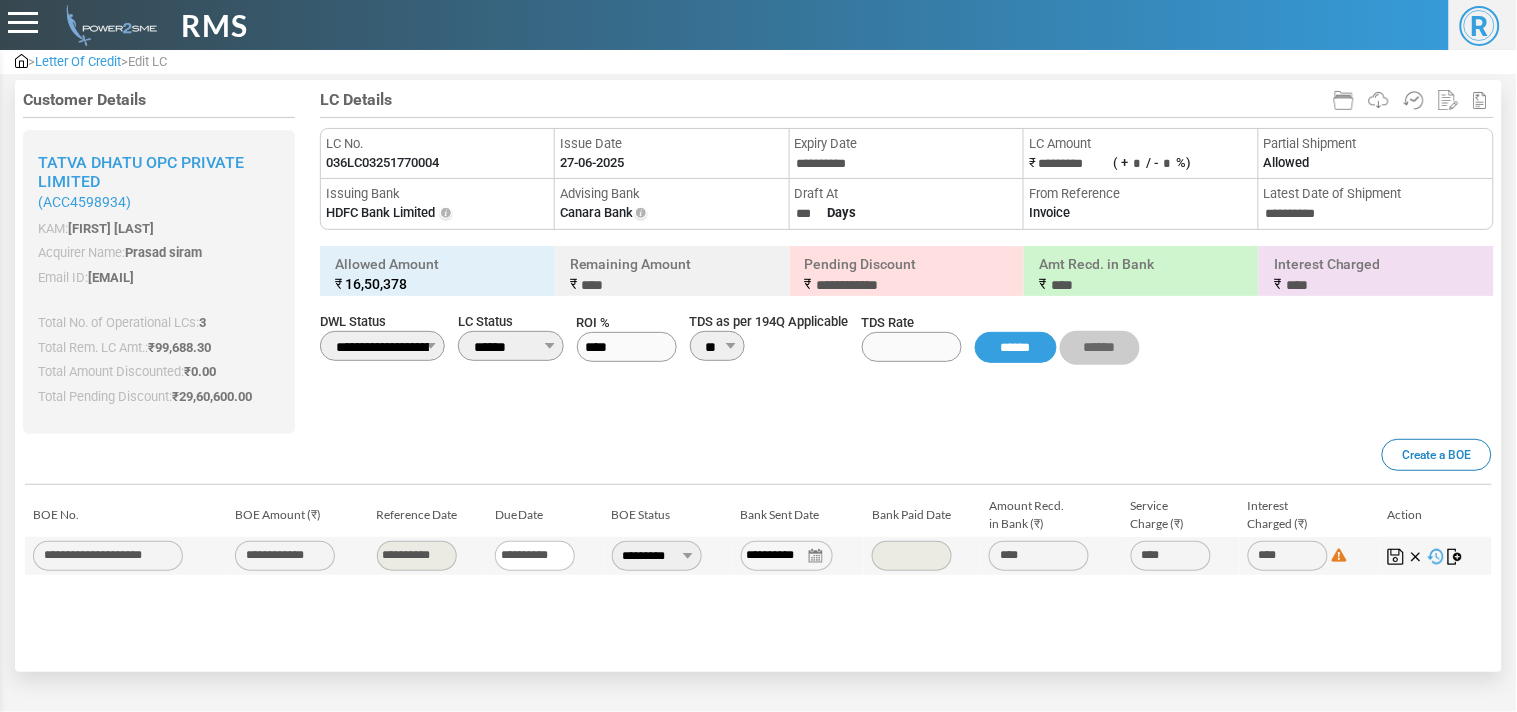 click on "Letter
Of Credit" at bounding box center (78, 61) 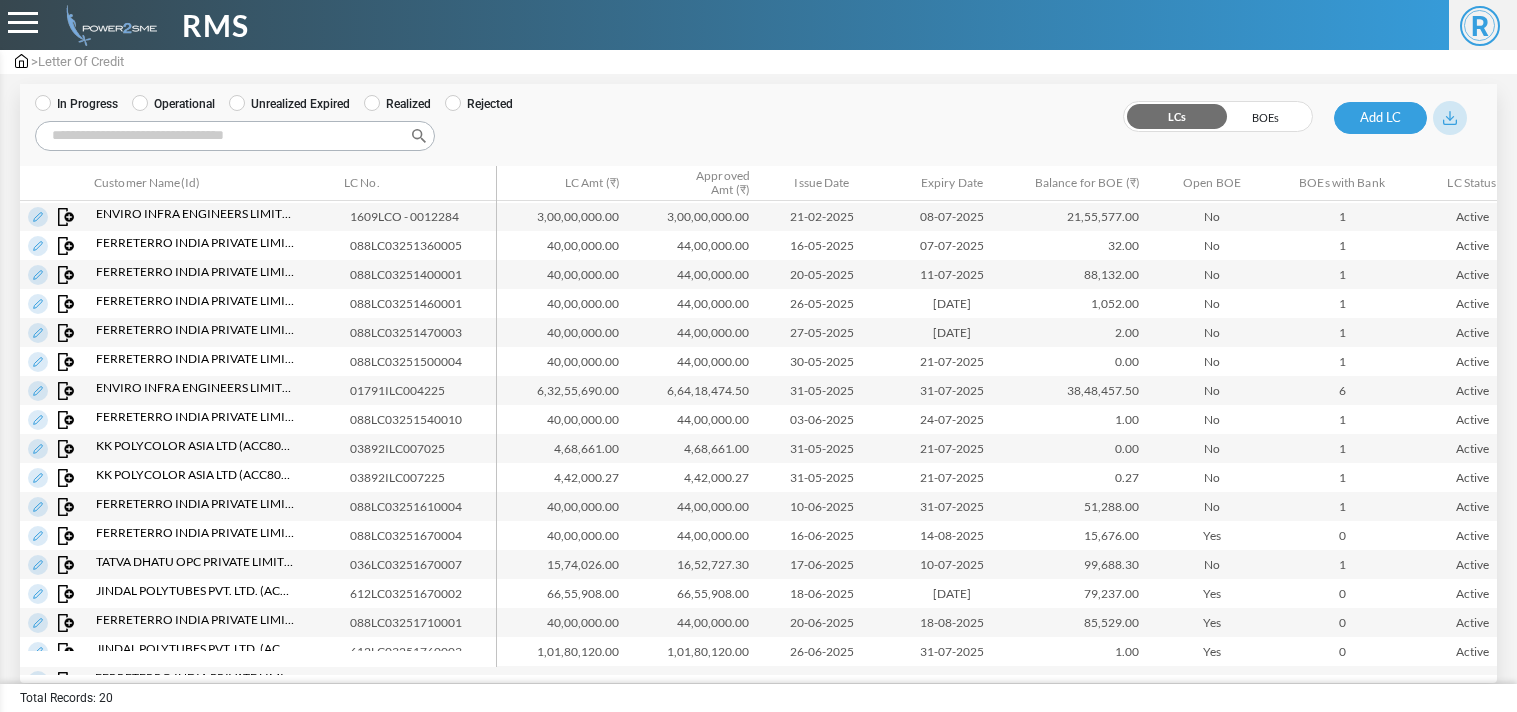 scroll, scrollTop: 0, scrollLeft: 0, axis: both 